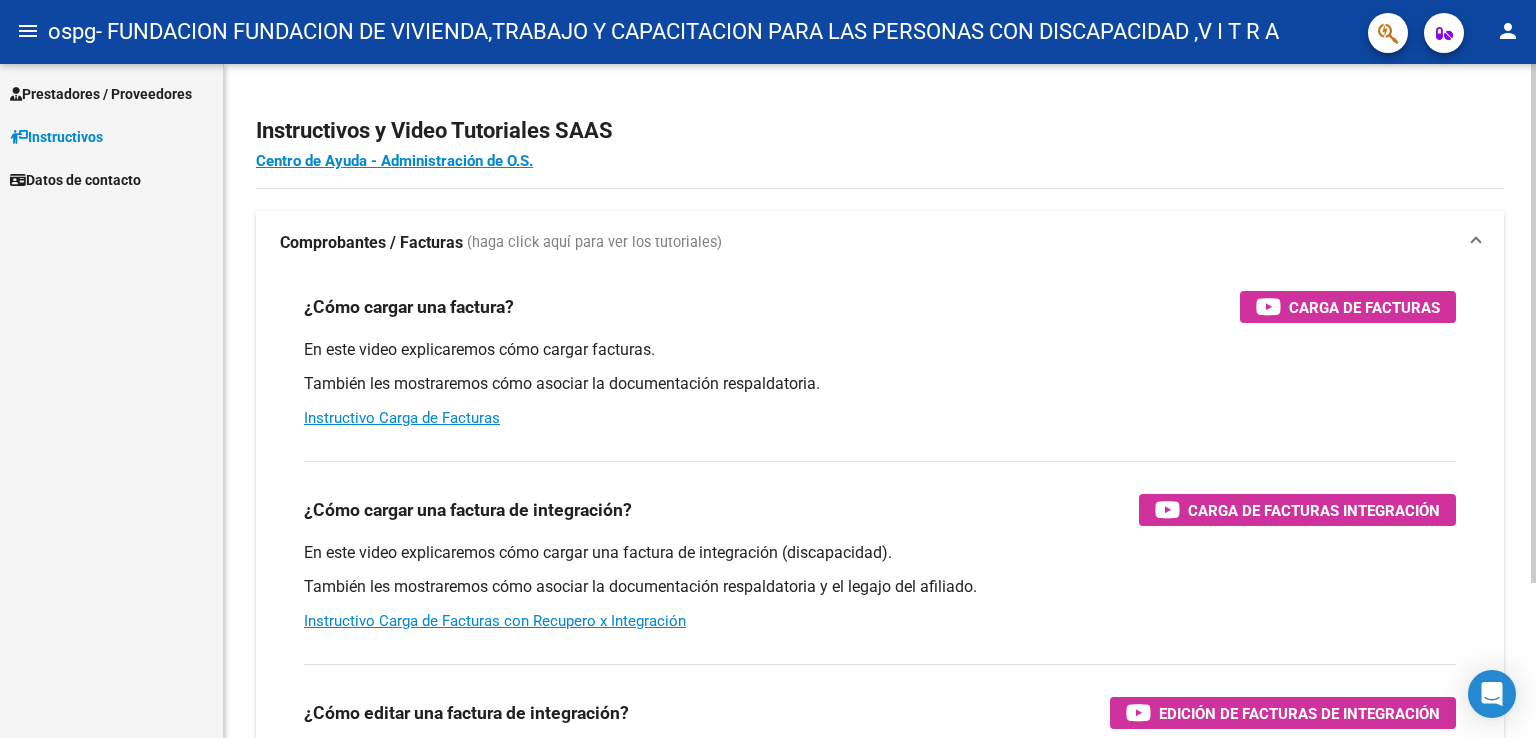 scroll, scrollTop: 0, scrollLeft: 0, axis: both 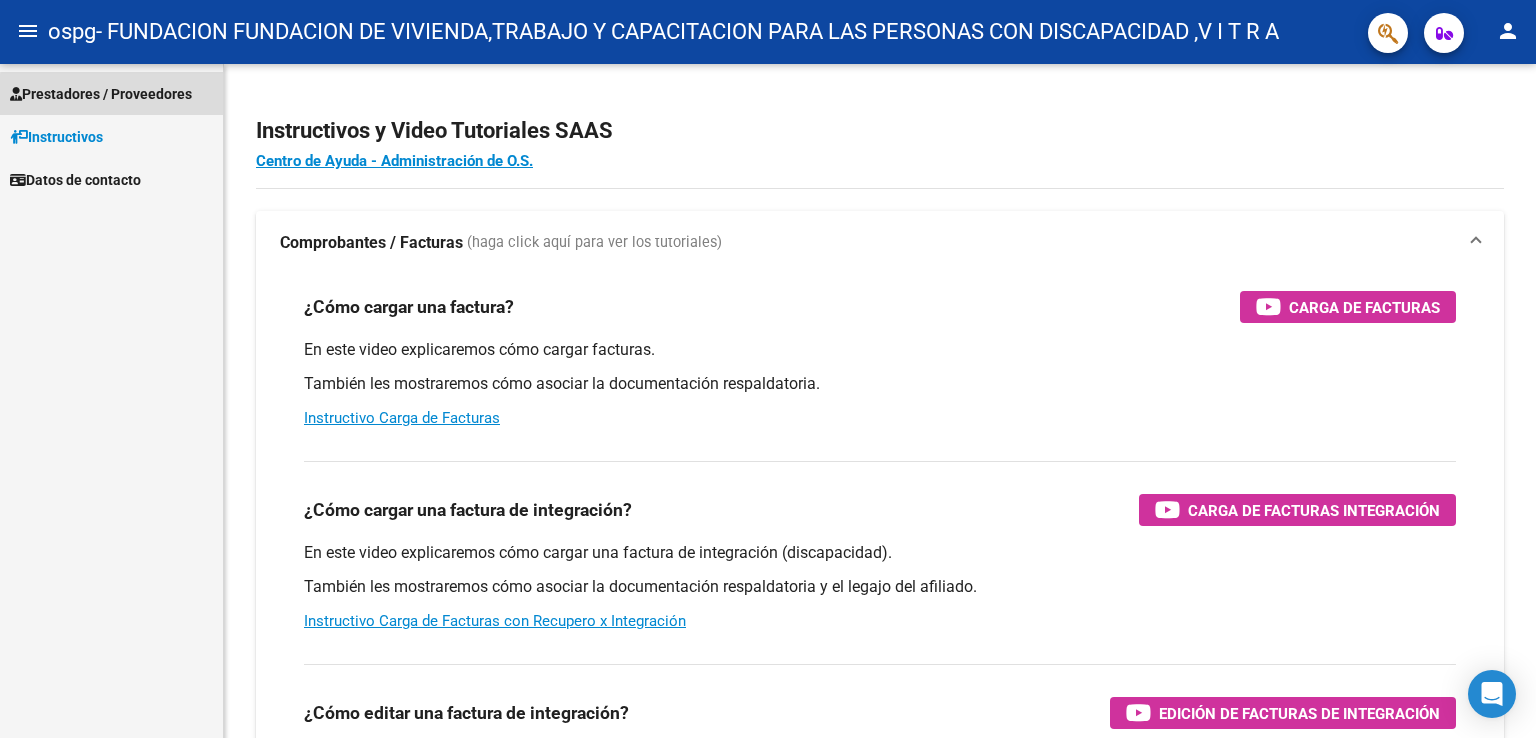 click on "Prestadores / Proveedores" at bounding box center (101, 94) 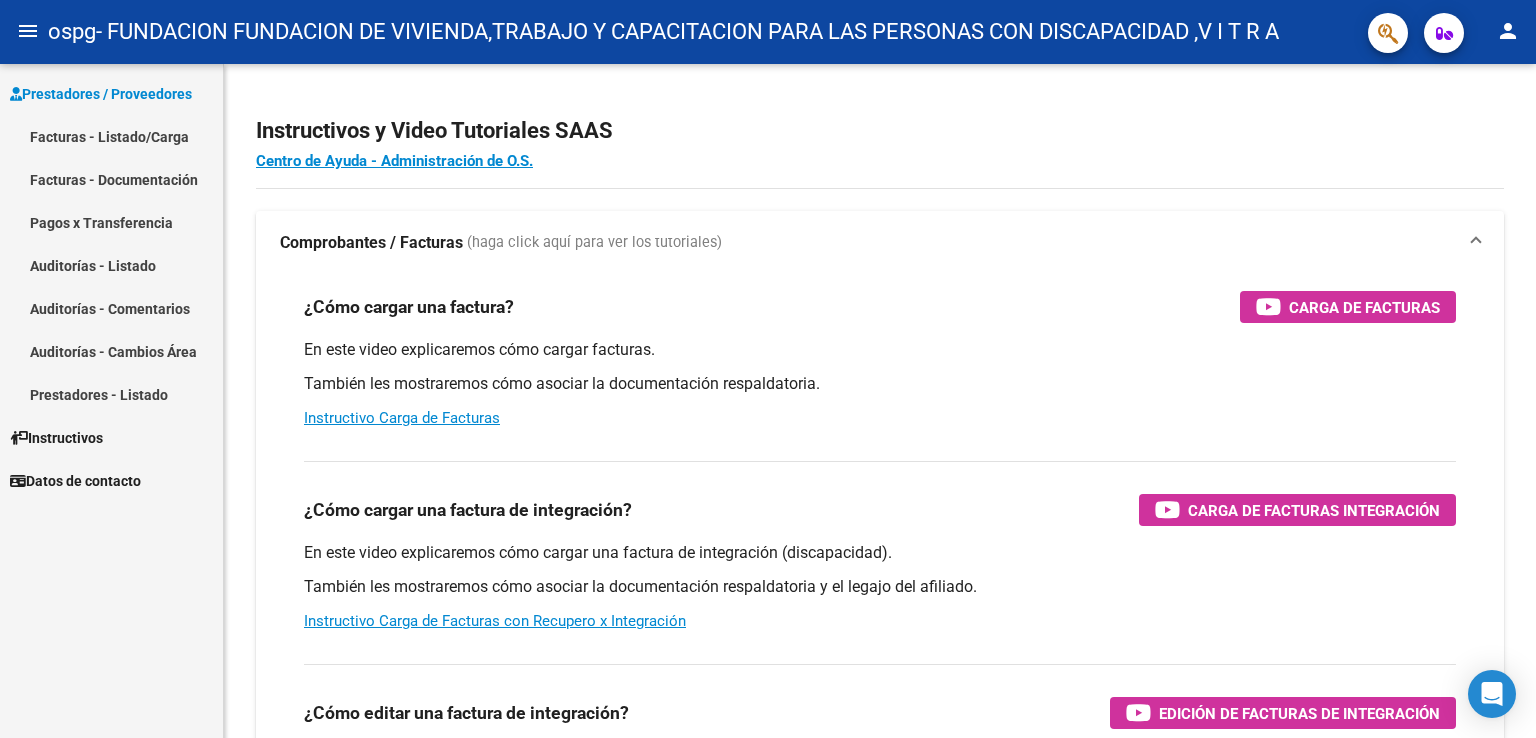 click on "Facturas - Listado/Carga" at bounding box center (111, 136) 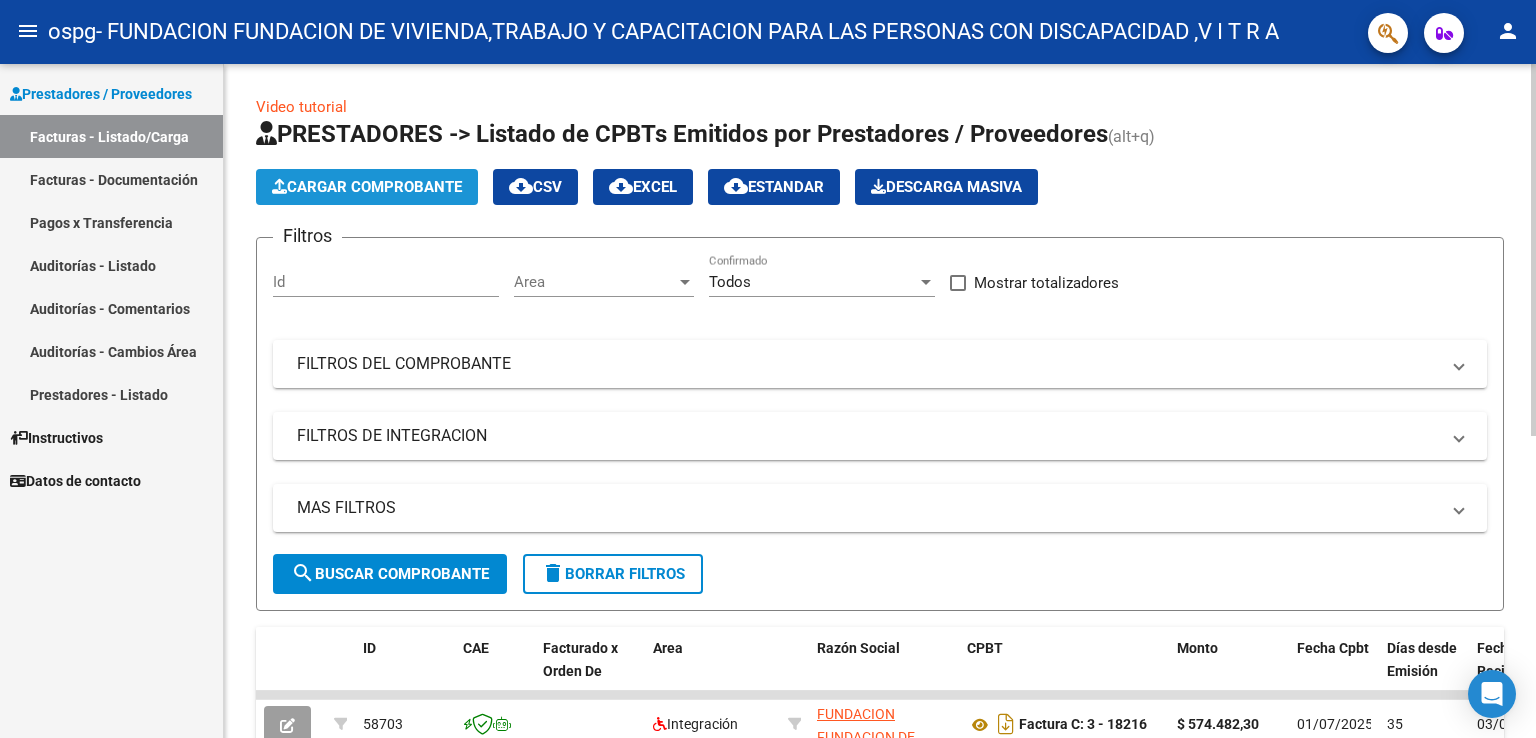 click on "Cargar Comprobante" 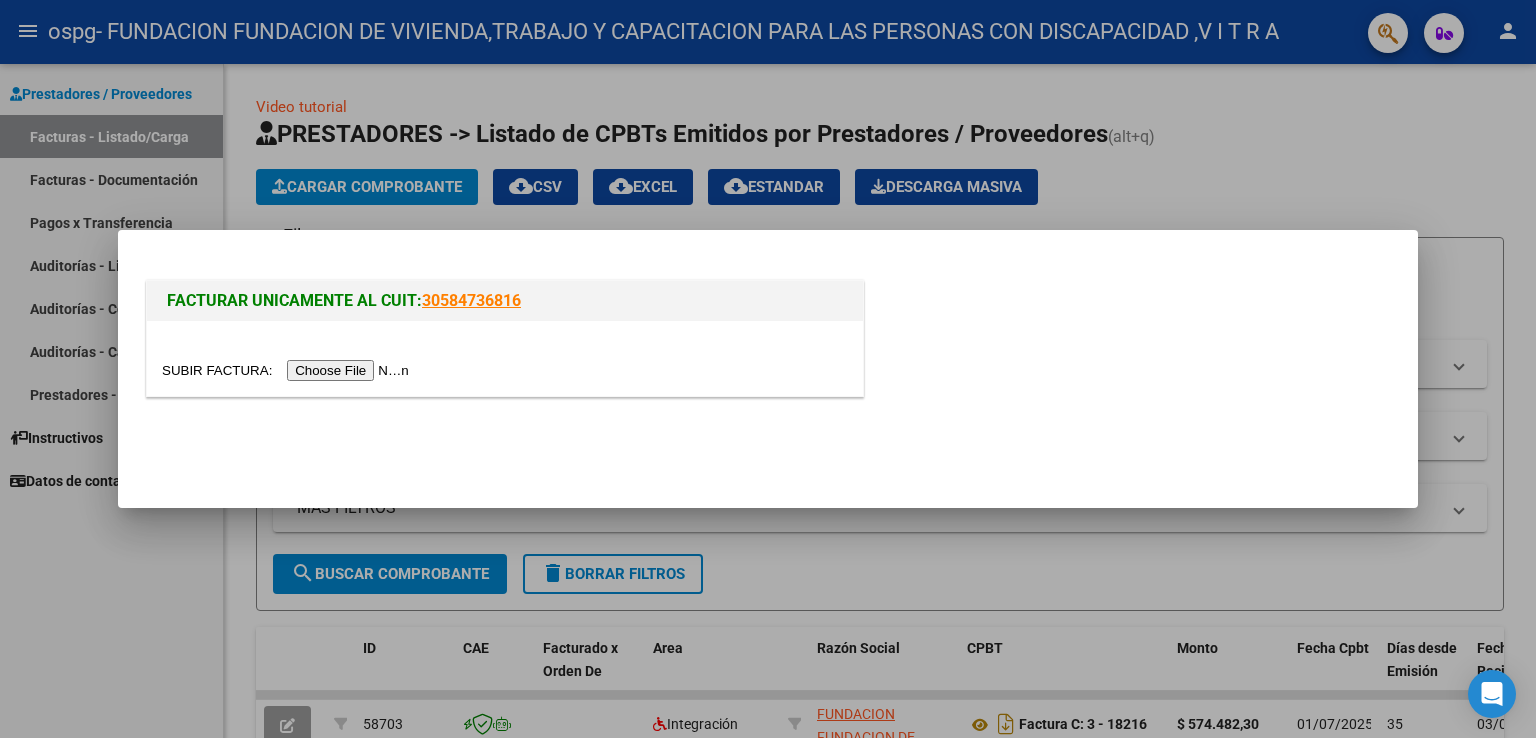 click at bounding box center [288, 370] 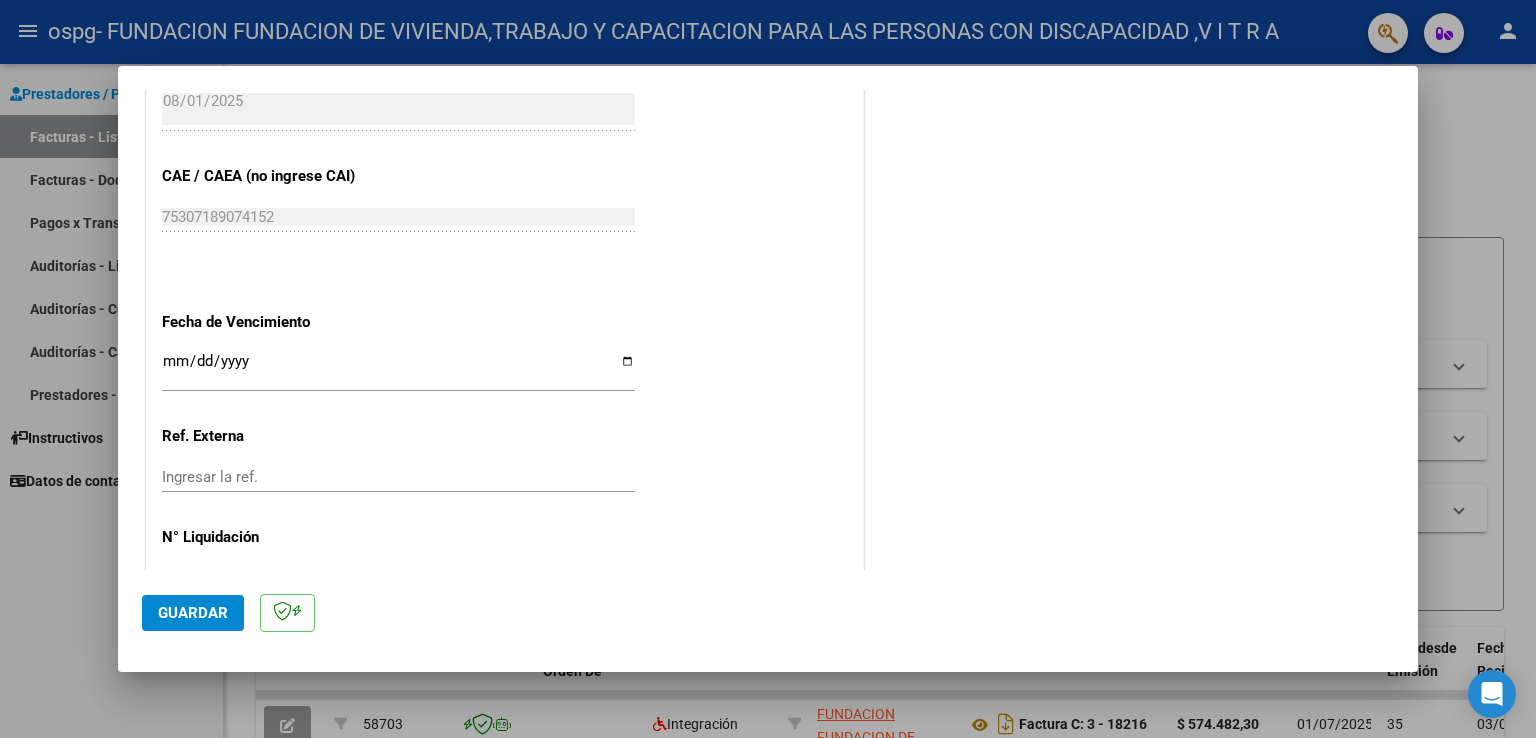 scroll, scrollTop: 1200, scrollLeft: 0, axis: vertical 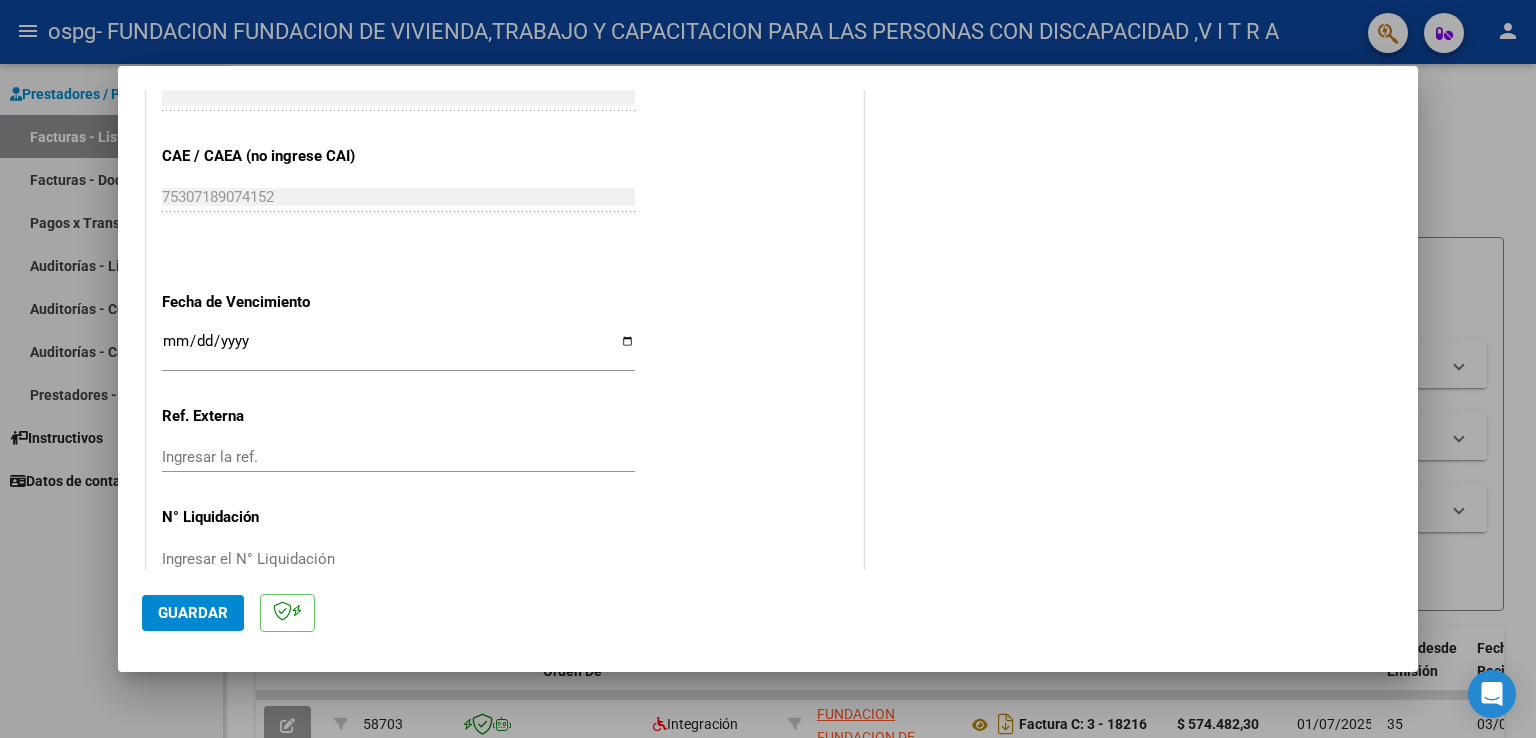 click on "Ingresar la fecha" at bounding box center [398, 349] 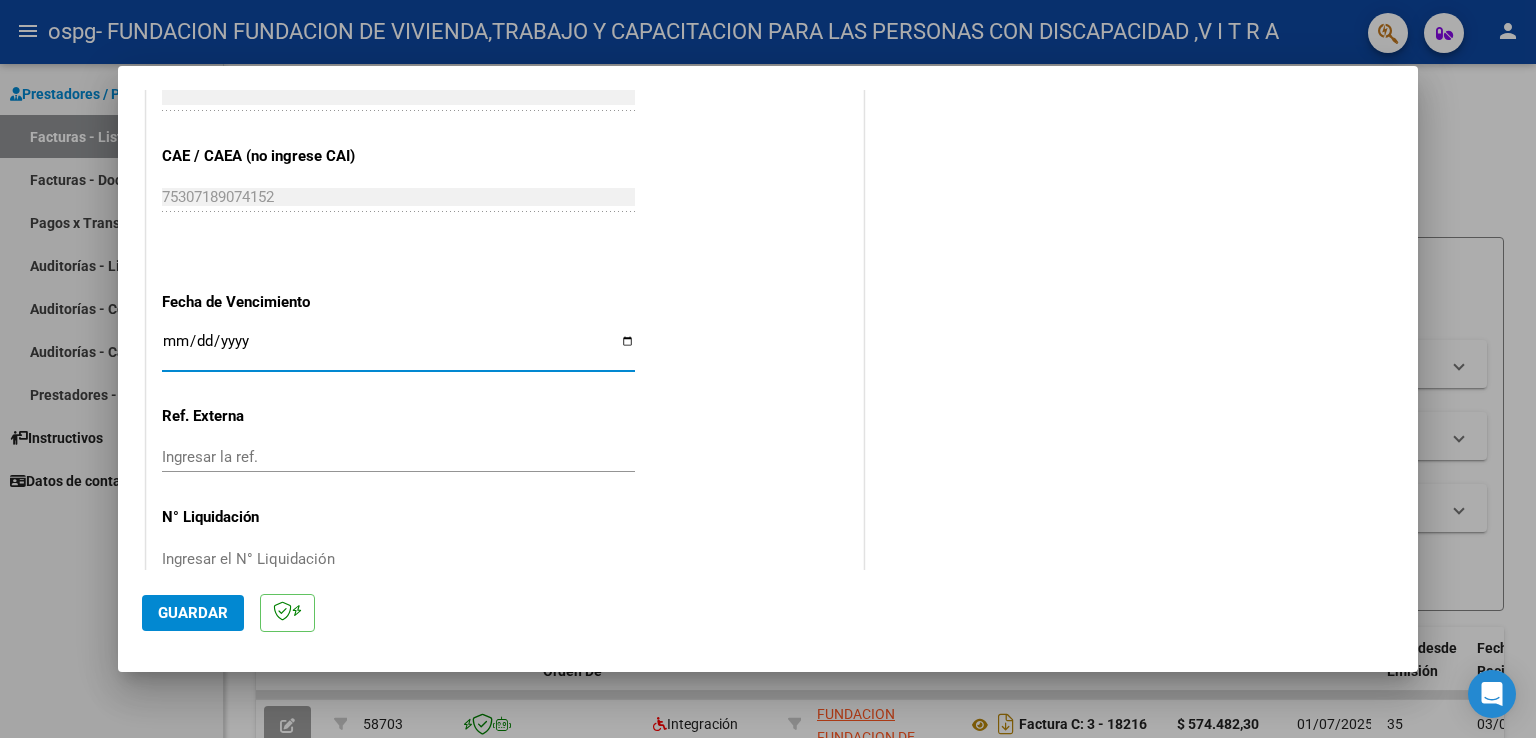 type on "2025-08-11" 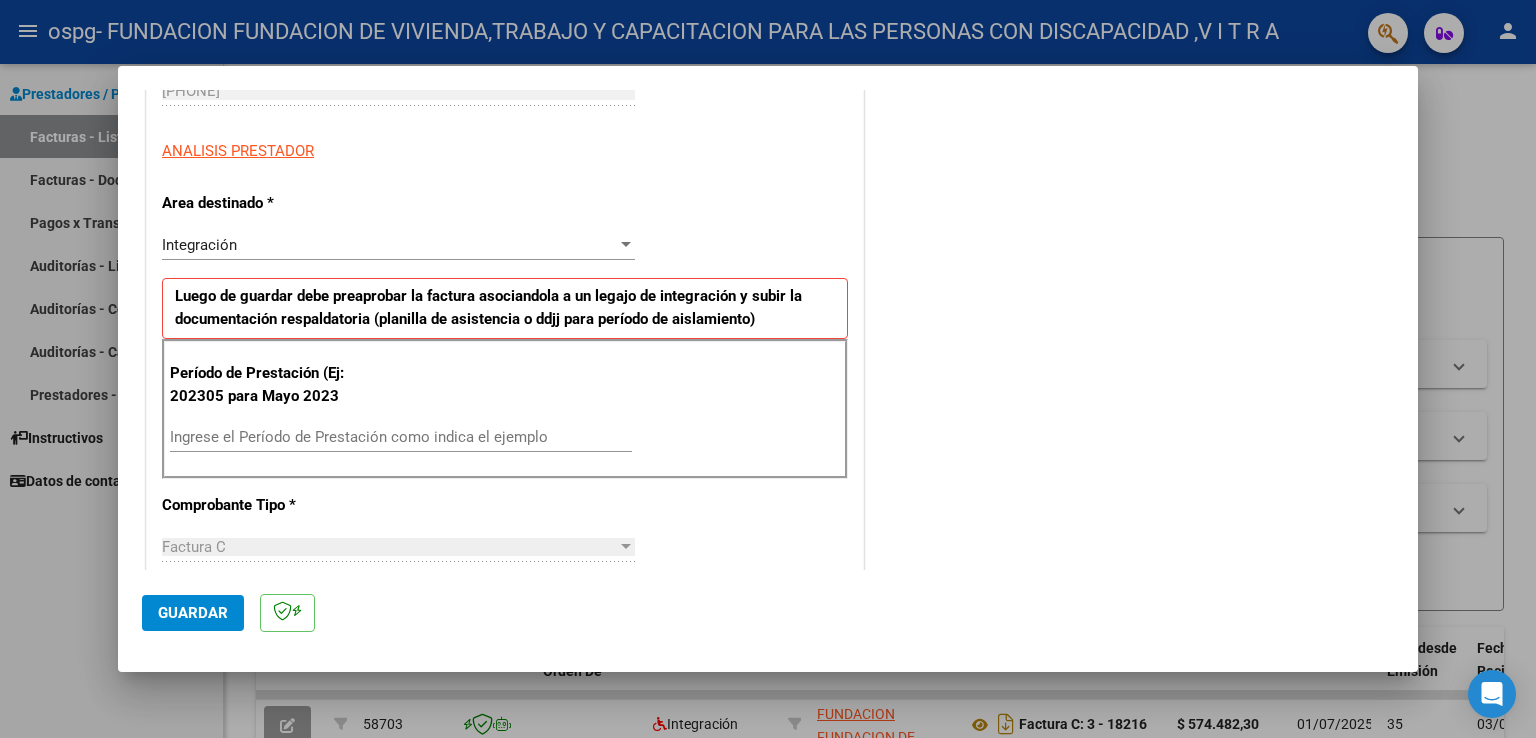 scroll, scrollTop: 340, scrollLeft: 0, axis: vertical 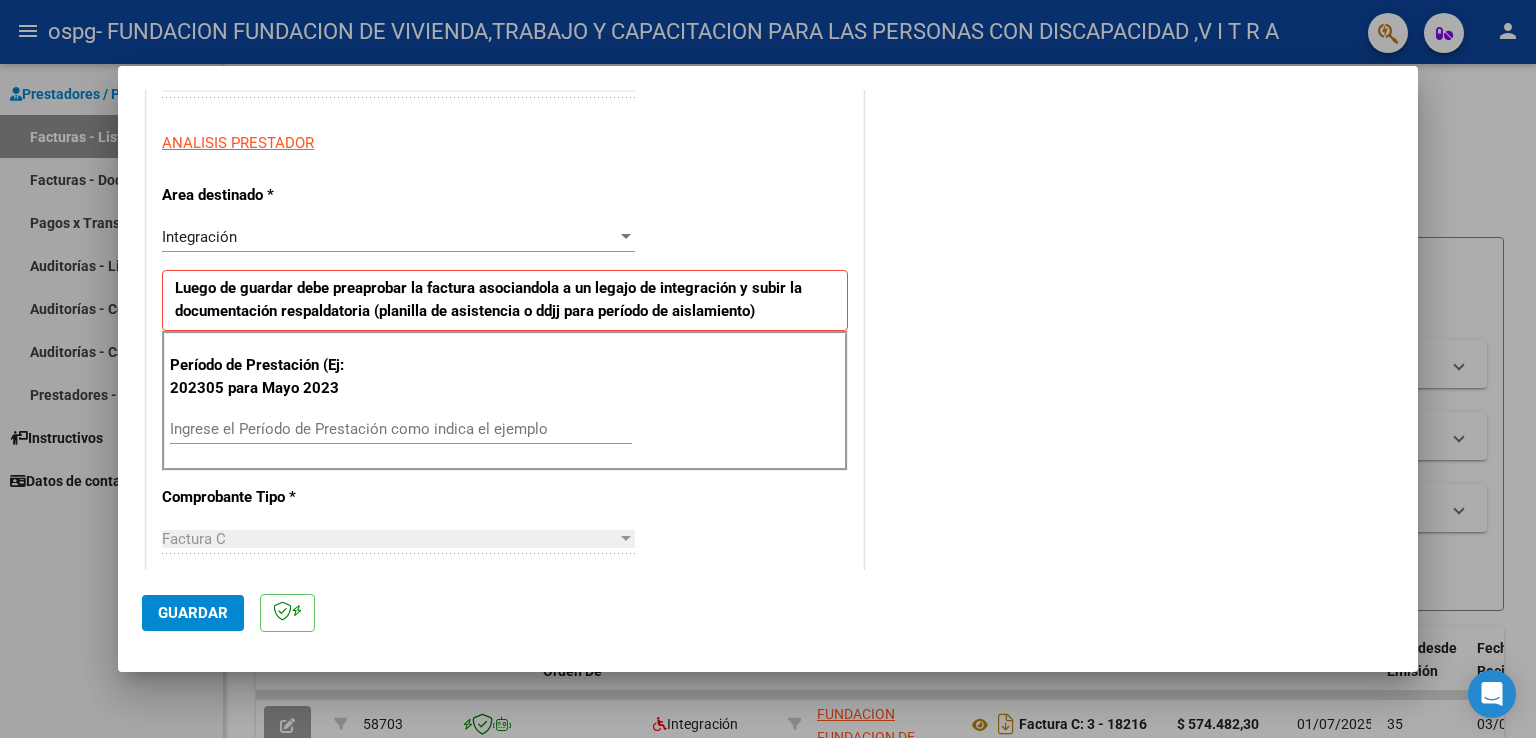click on "Ingrese el Período de Prestación como indica el ejemplo" at bounding box center (401, 429) 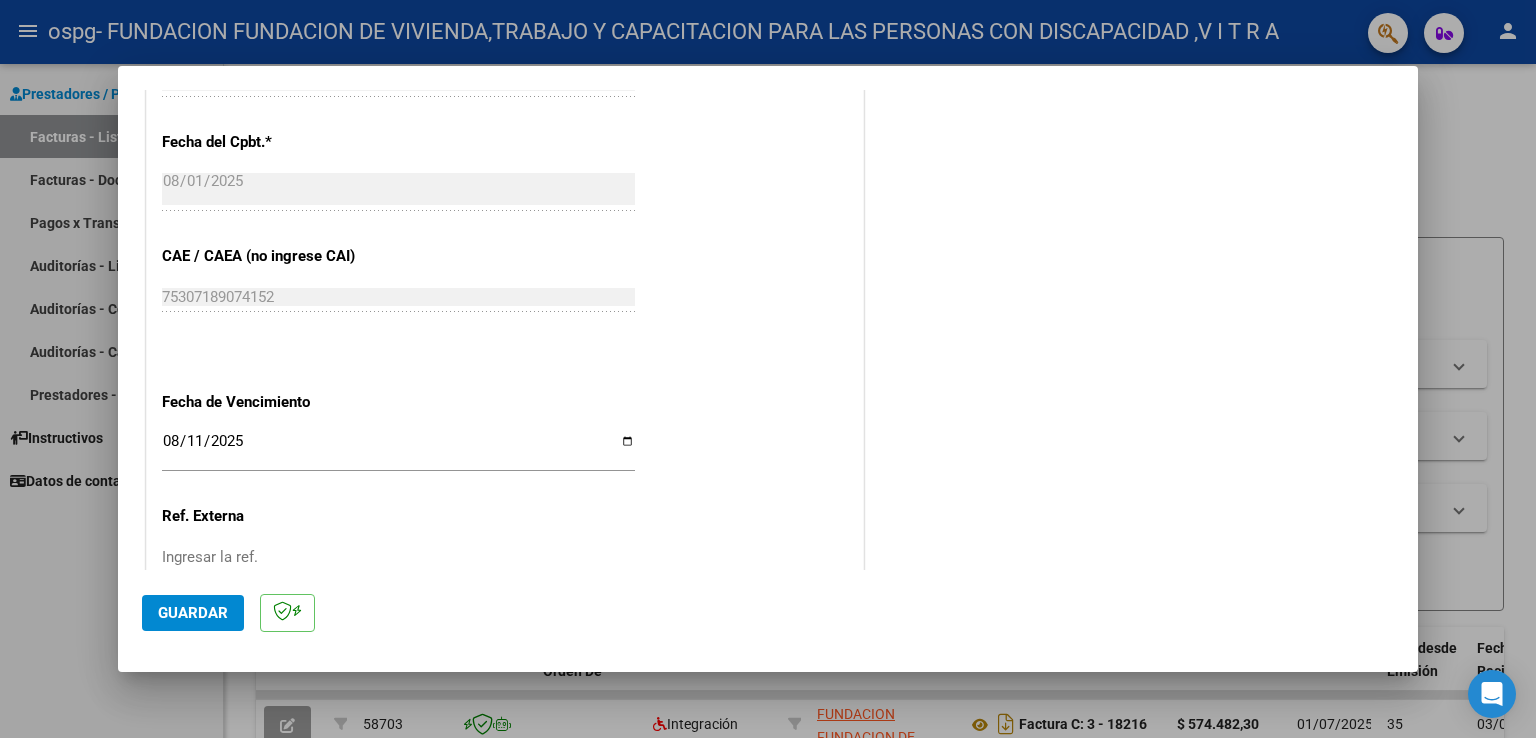 scroll, scrollTop: 1240, scrollLeft: 0, axis: vertical 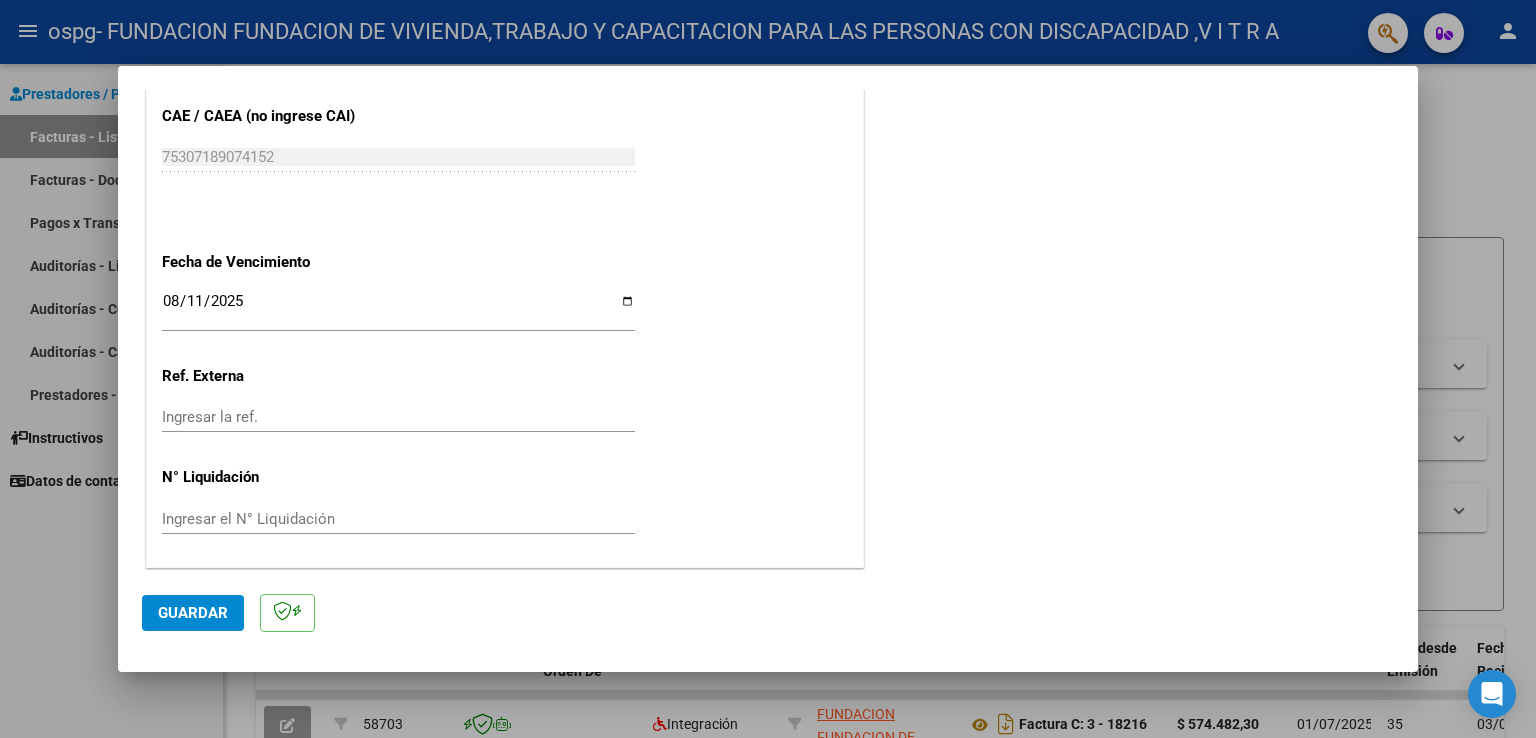 type on "202507" 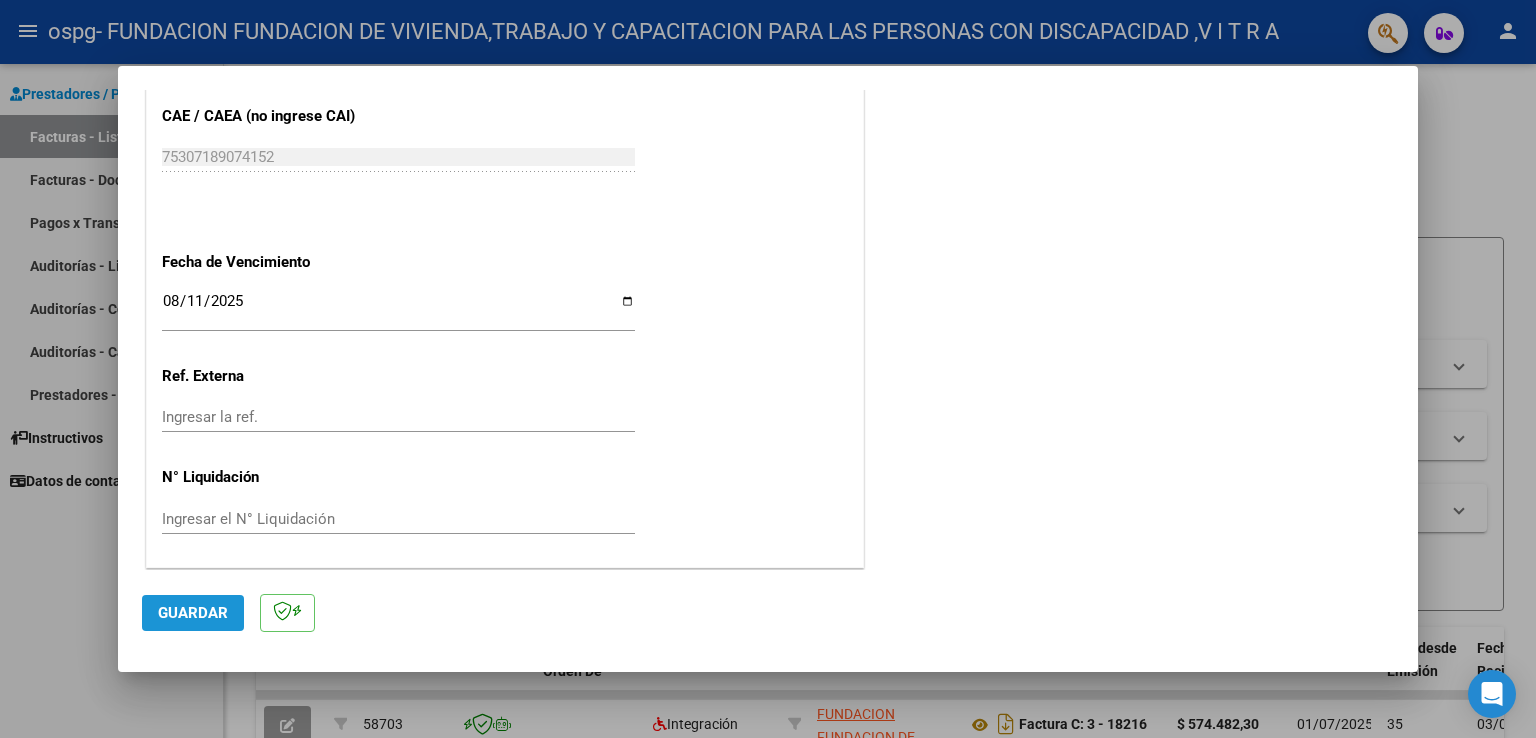 click on "Guardar" 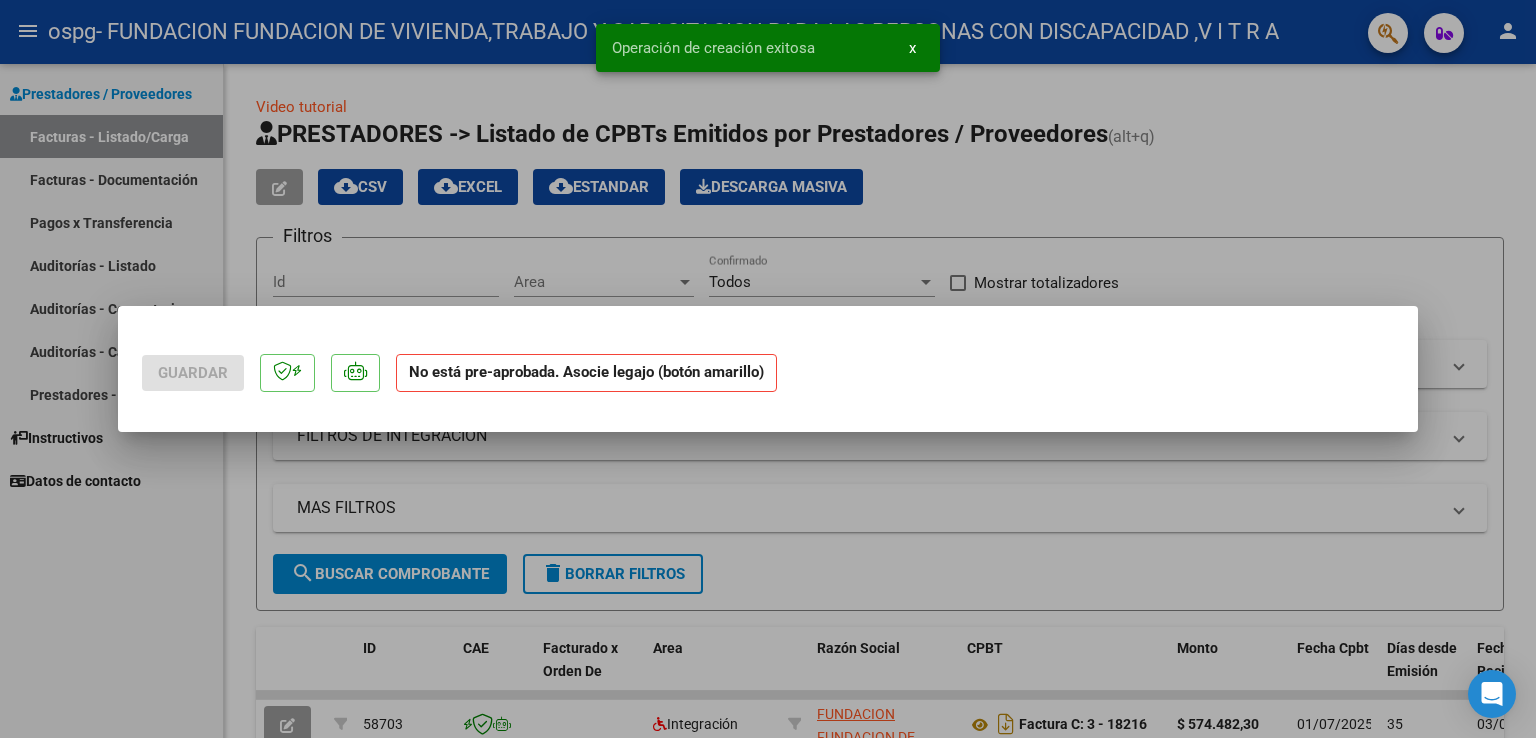 scroll, scrollTop: 0, scrollLeft: 0, axis: both 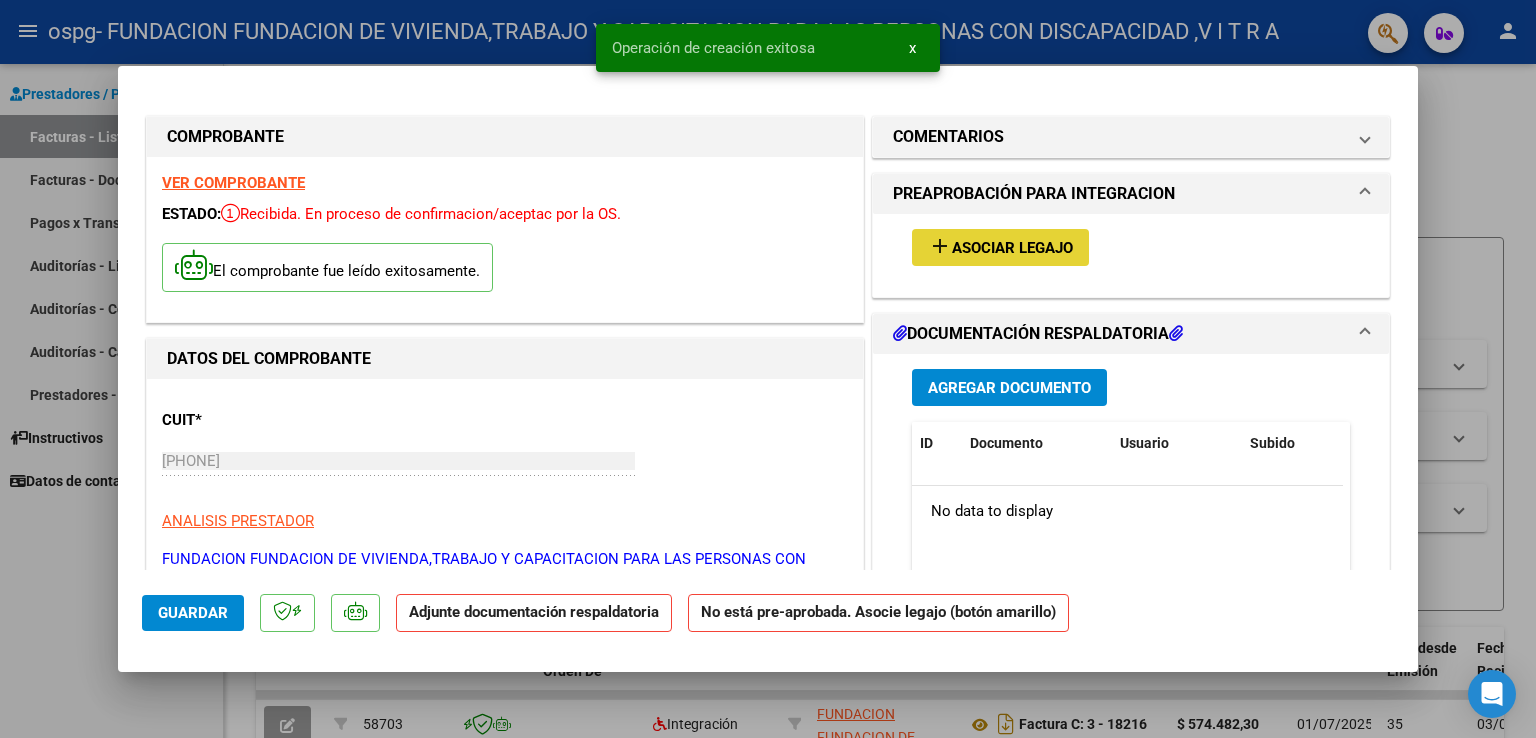 click on "Asociar Legajo" at bounding box center [1012, 248] 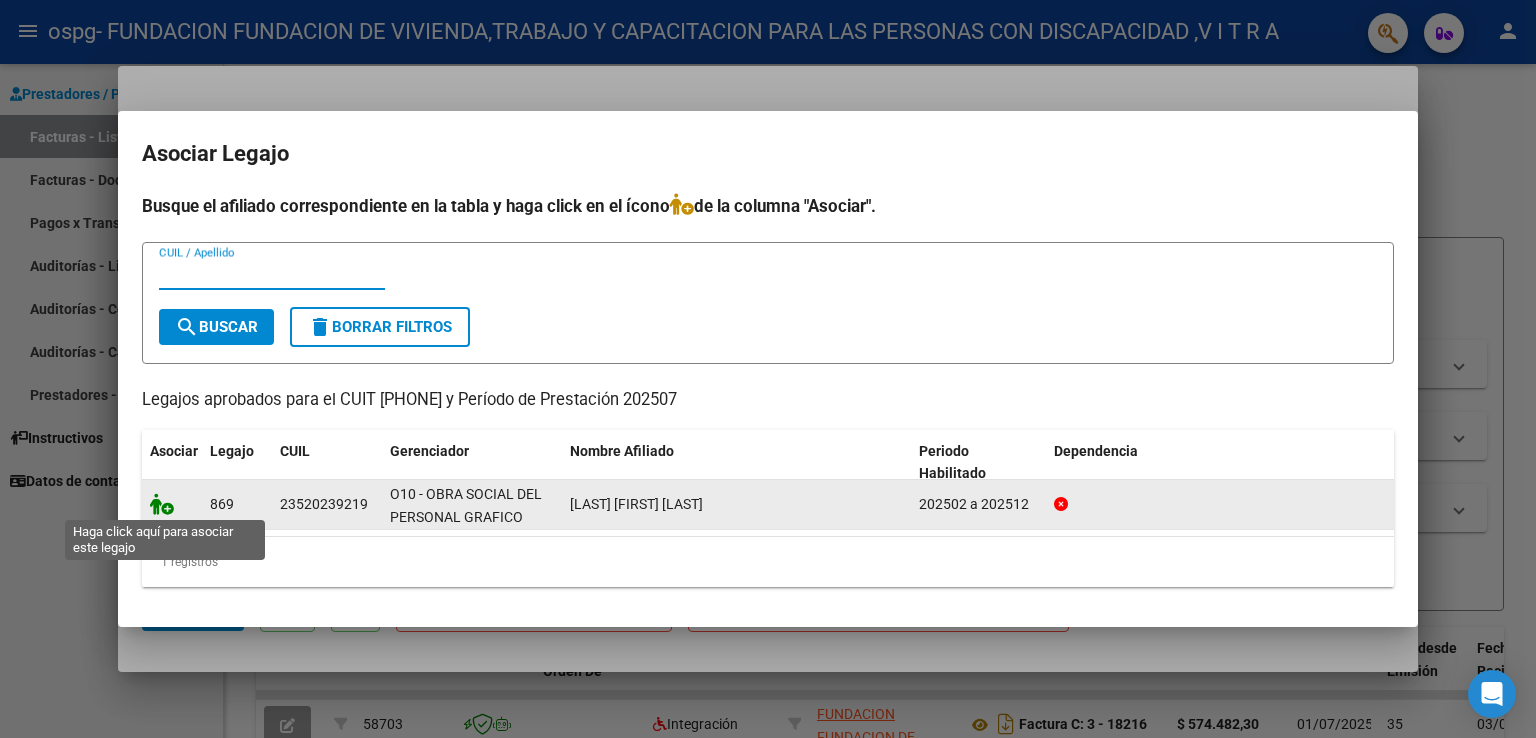 click 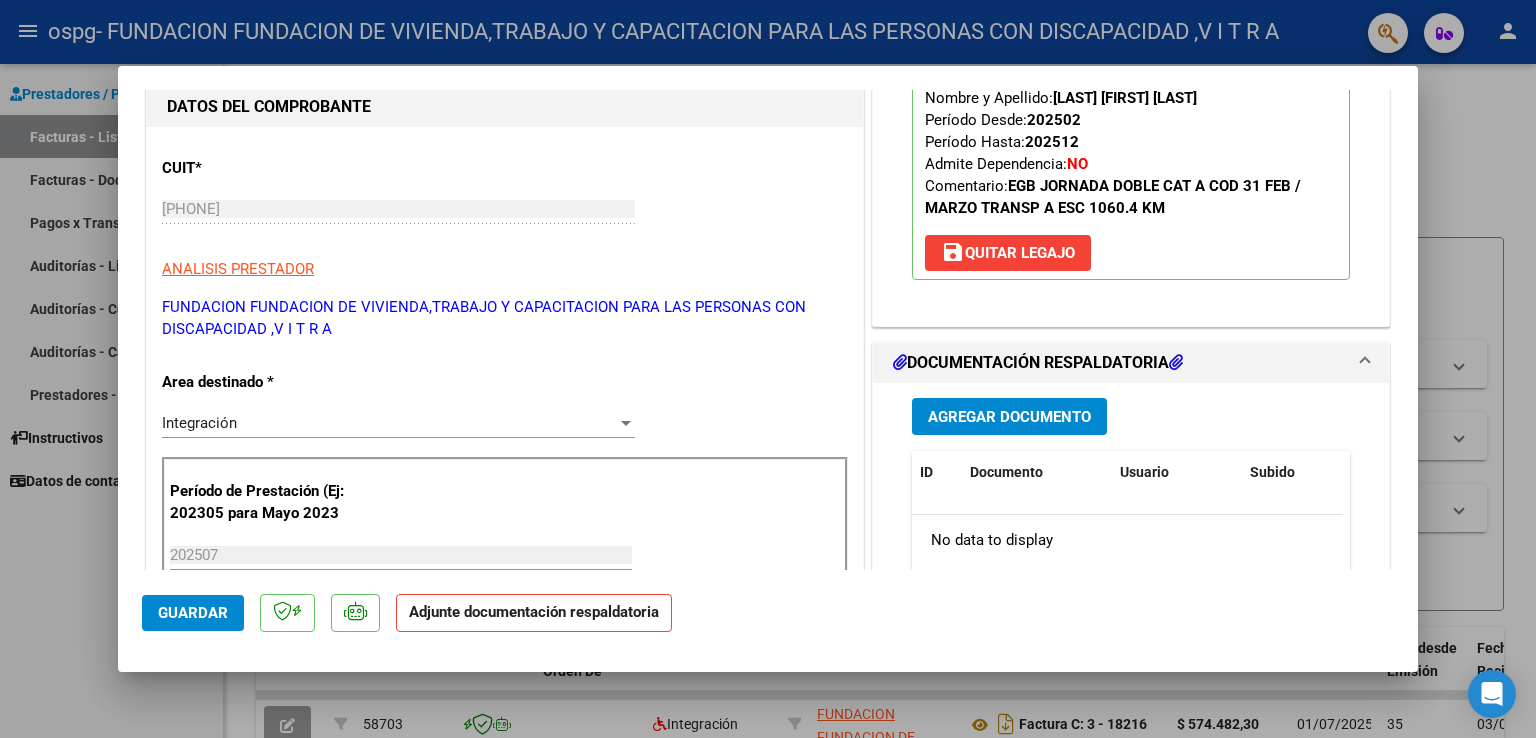 scroll, scrollTop: 300, scrollLeft: 0, axis: vertical 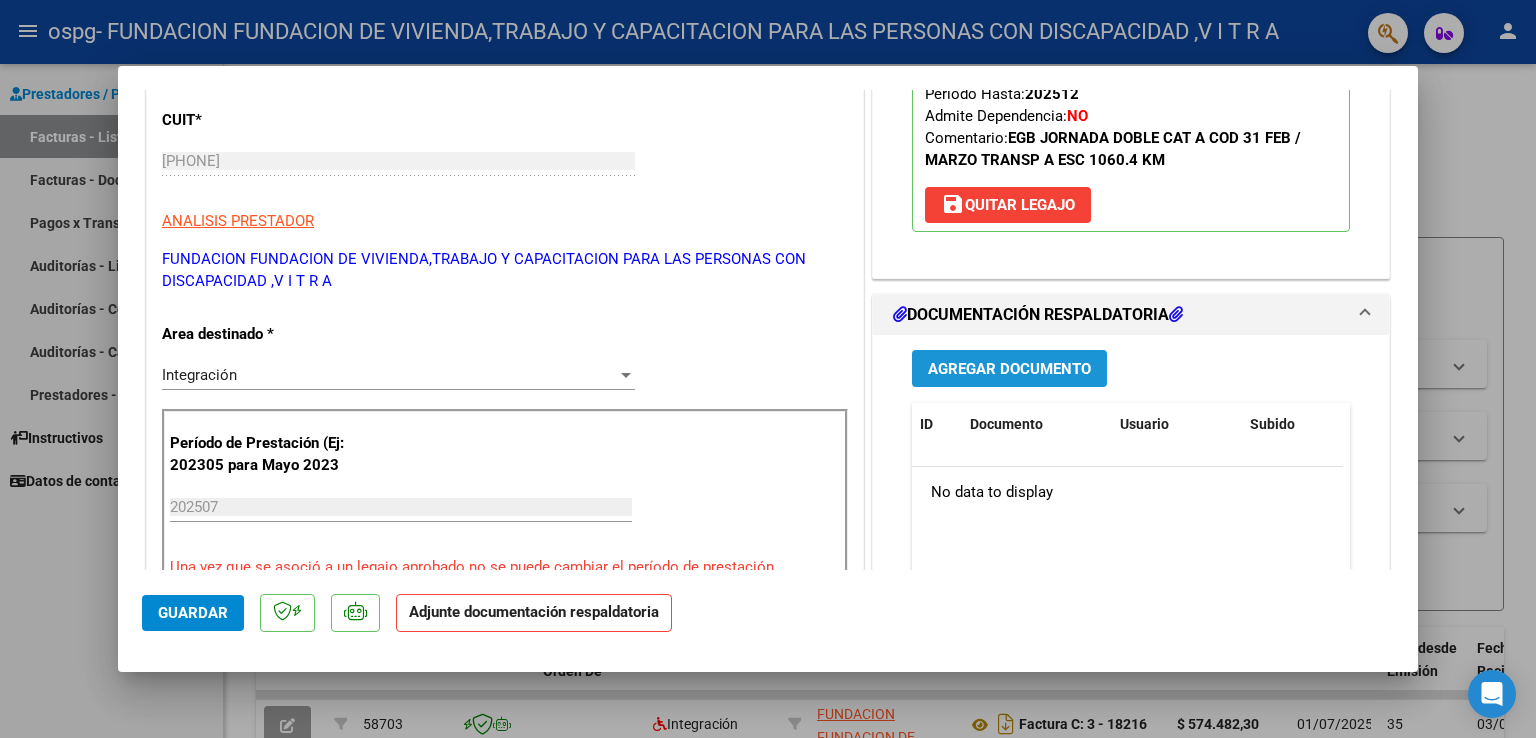 click on "Agregar Documento" at bounding box center (1009, 369) 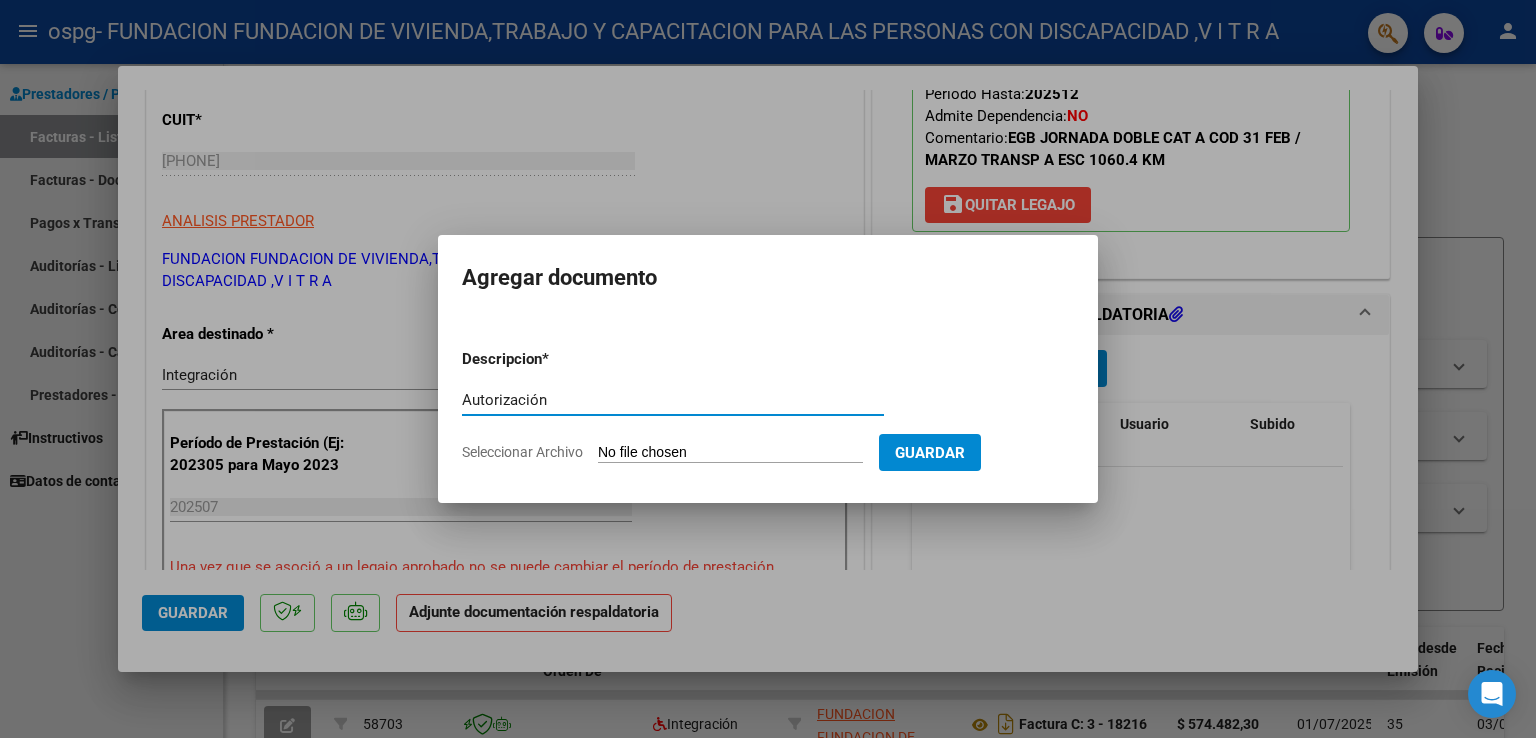 type on "Autorización" 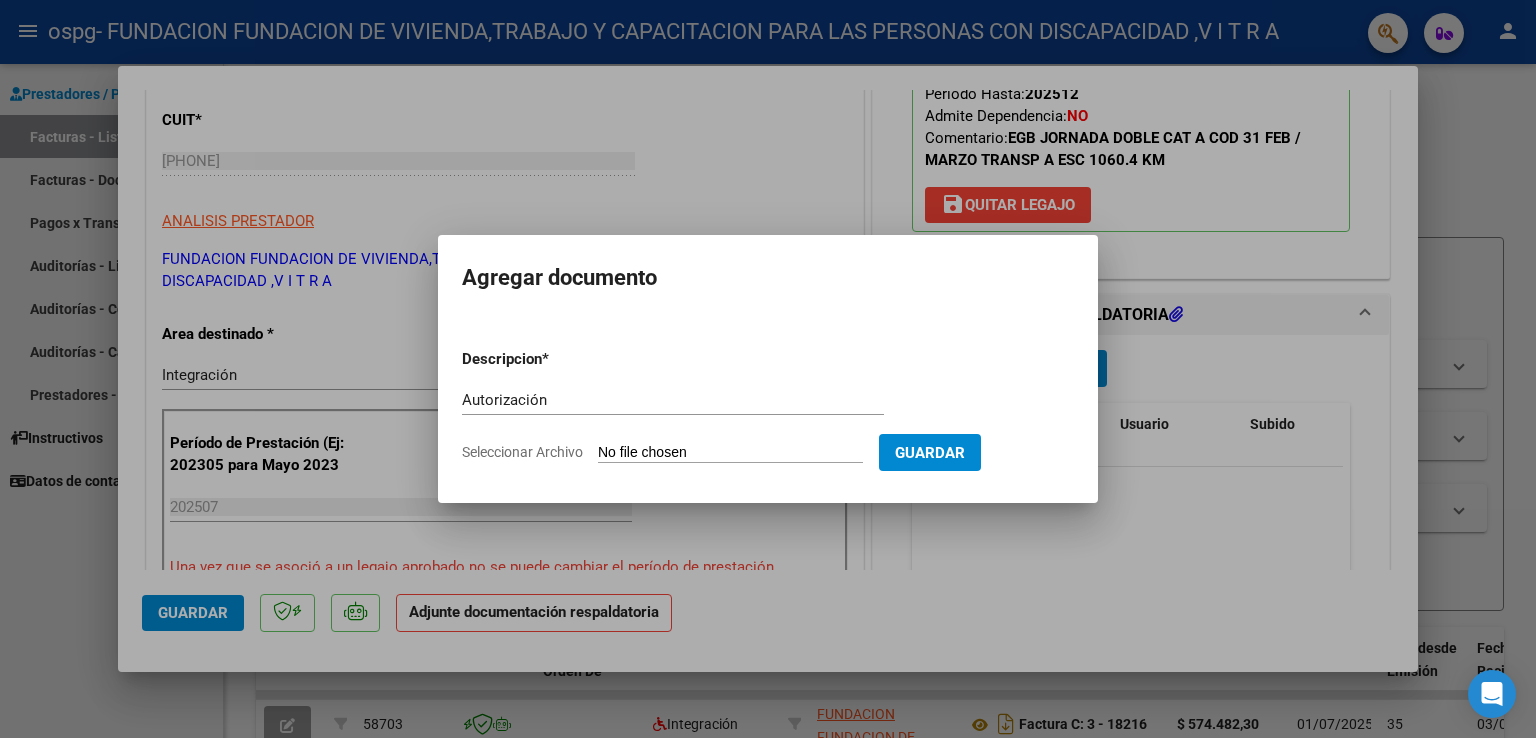 type on "C:\fakepath\AUTORIZACIONES 2025.pdf" 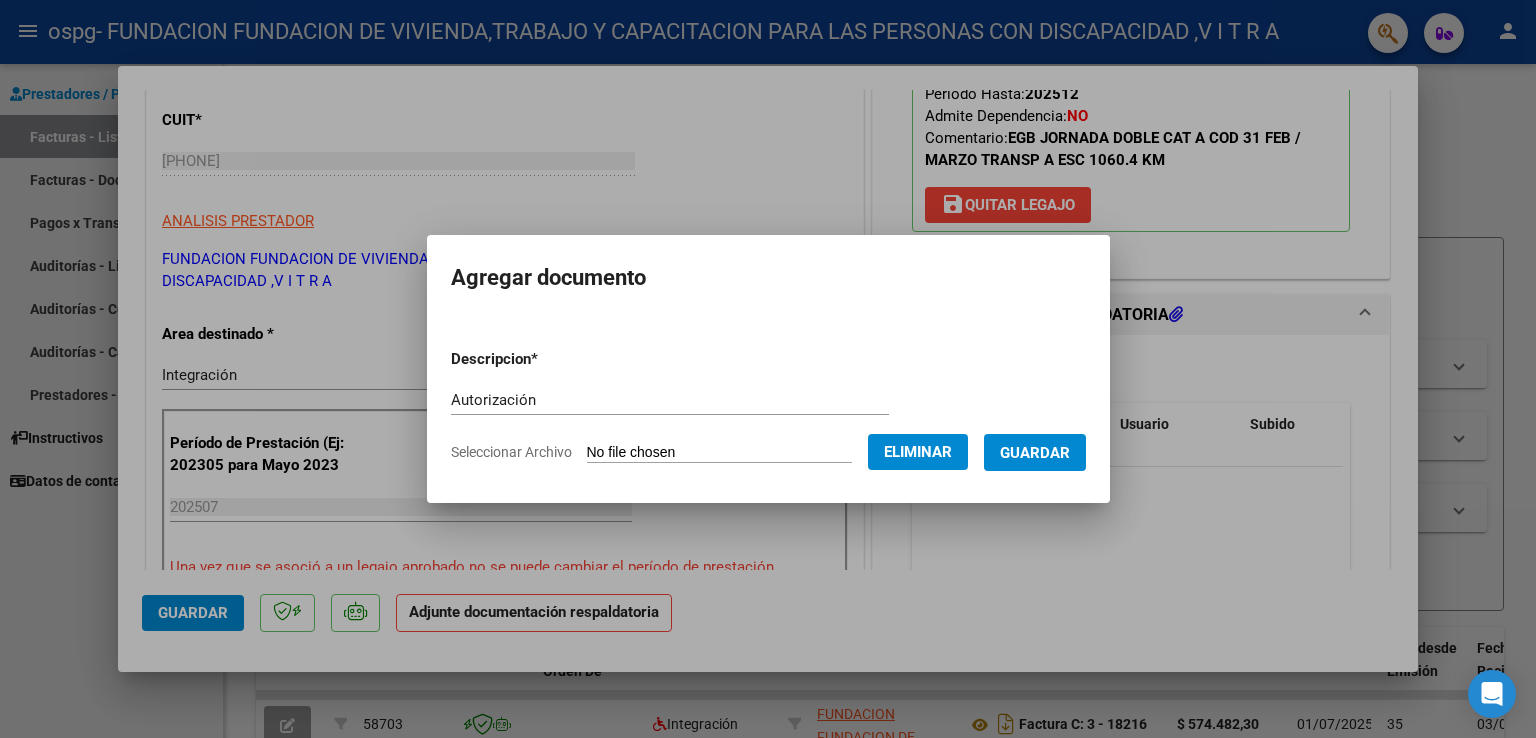 click on "Guardar" at bounding box center (1035, 453) 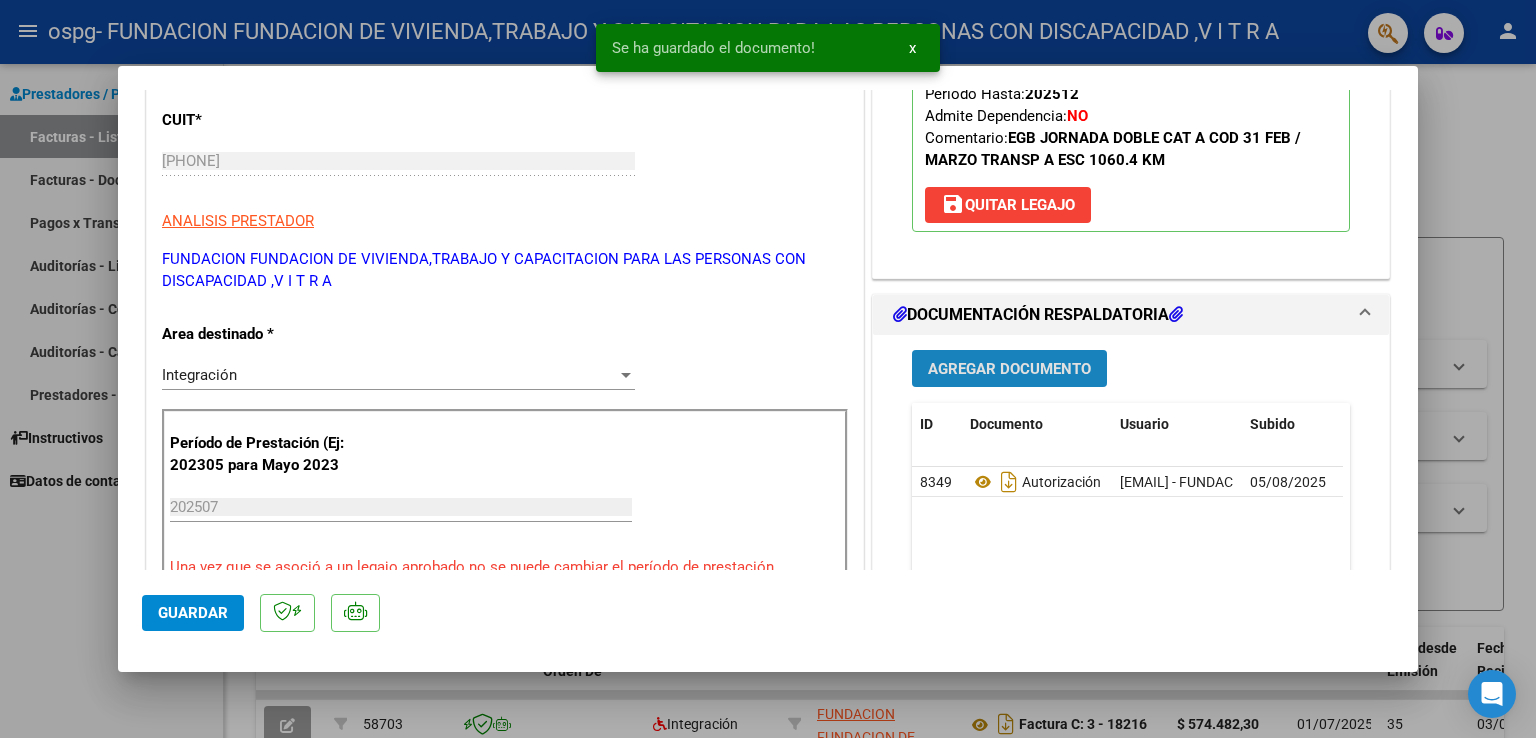click on "Agregar Documento" at bounding box center [1009, 369] 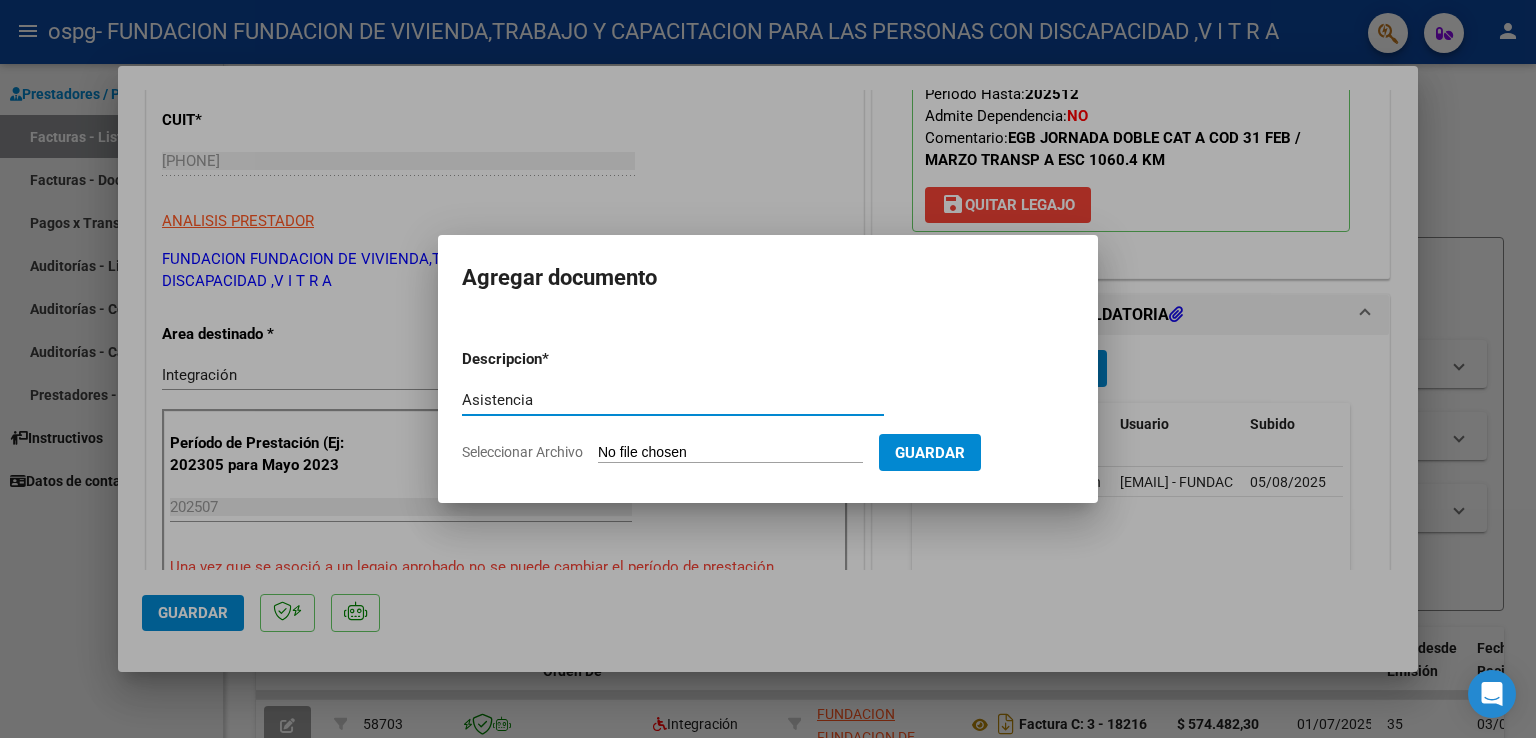 type on "Asistencia" 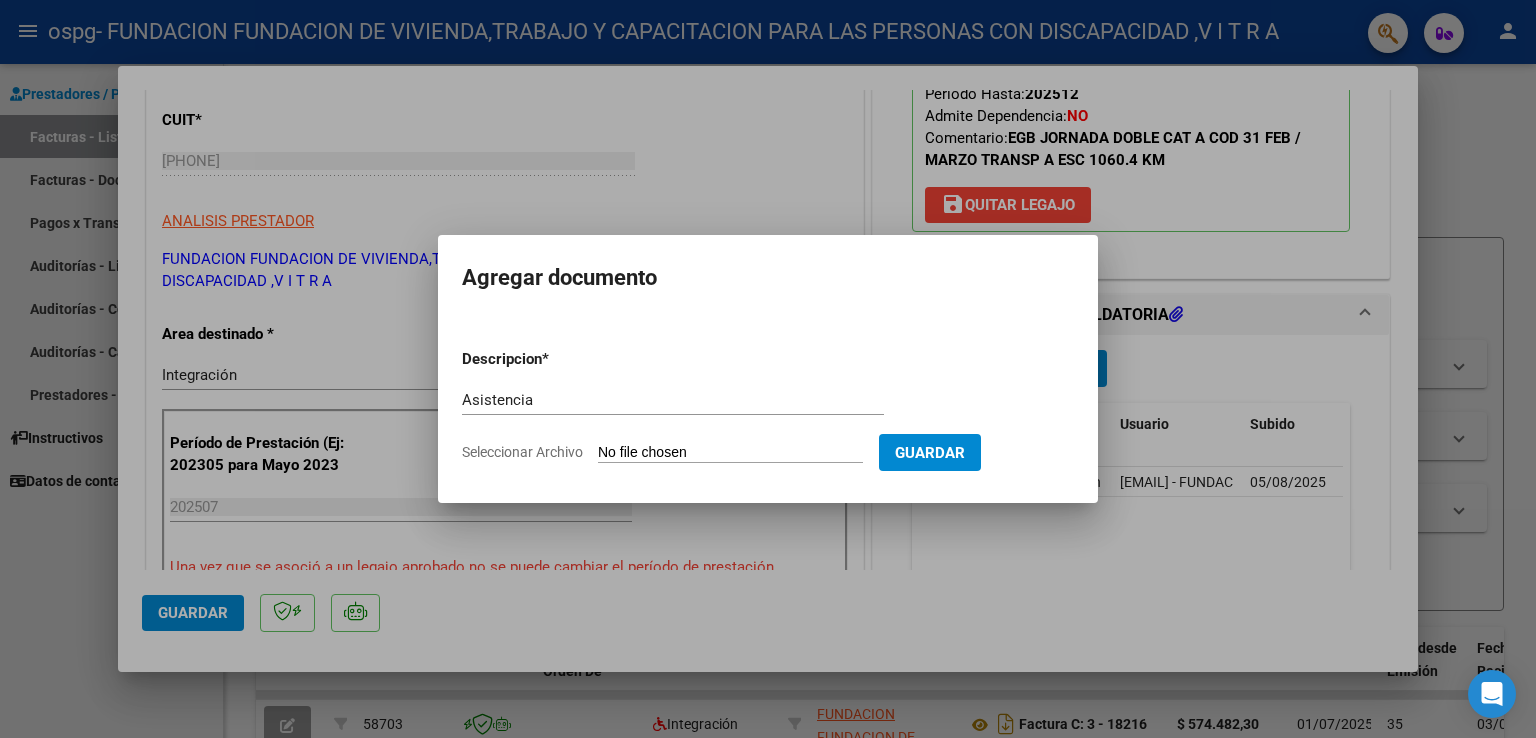 type on "C:\fakepath\[LAST] [FIRST] Asist Esc Julio 2025.pdf" 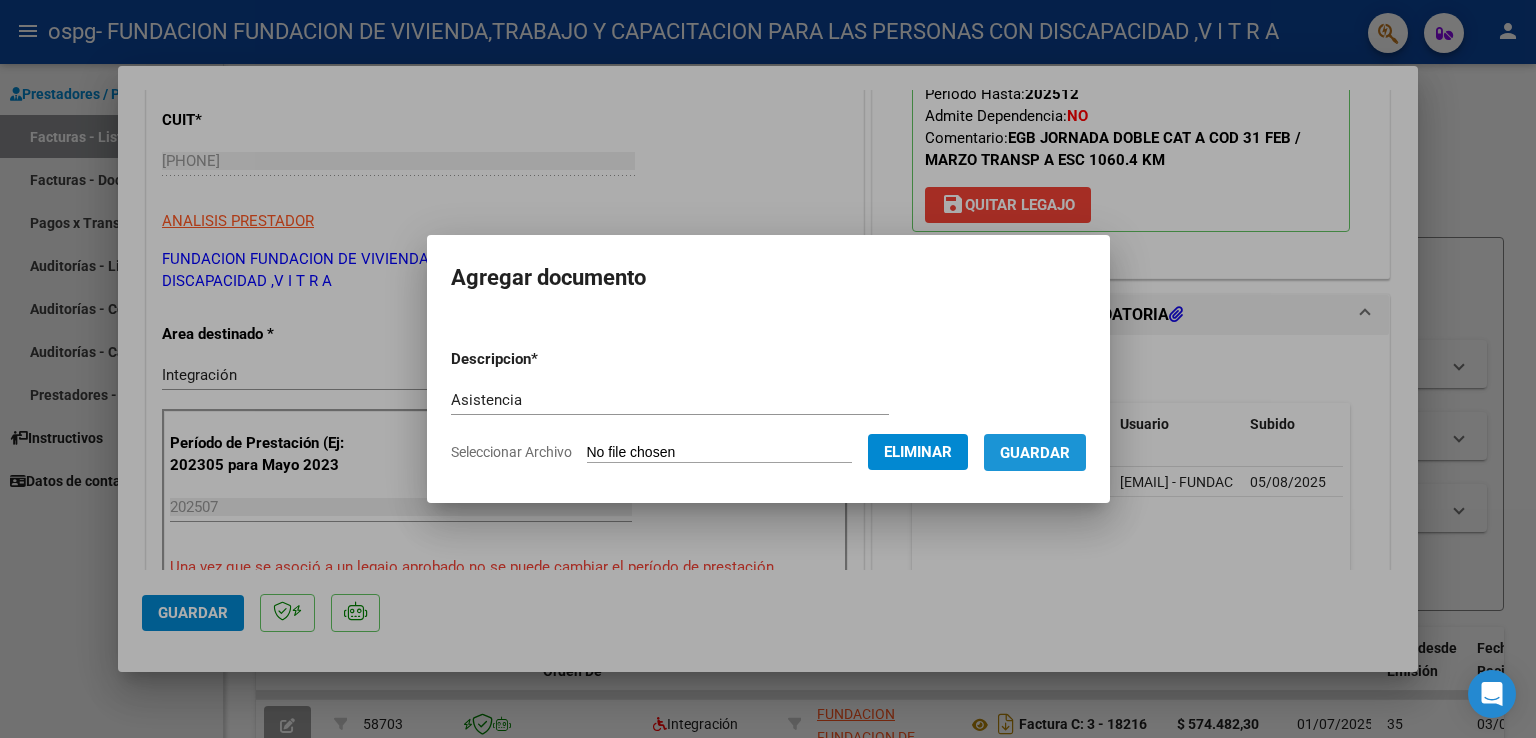 click on "Guardar" at bounding box center (1035, 453) 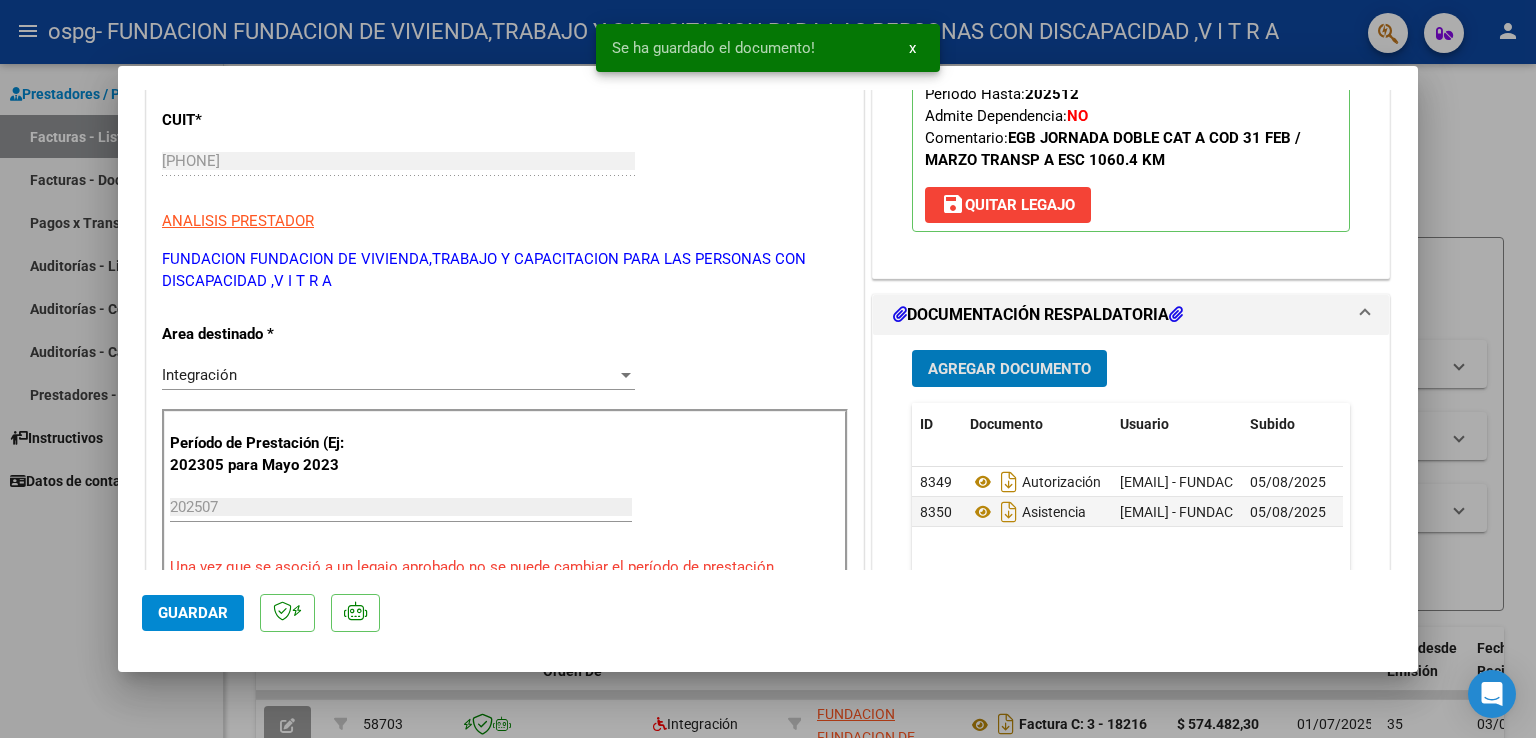 click on "Agregar Documento" at bounding box center (1009, 369) 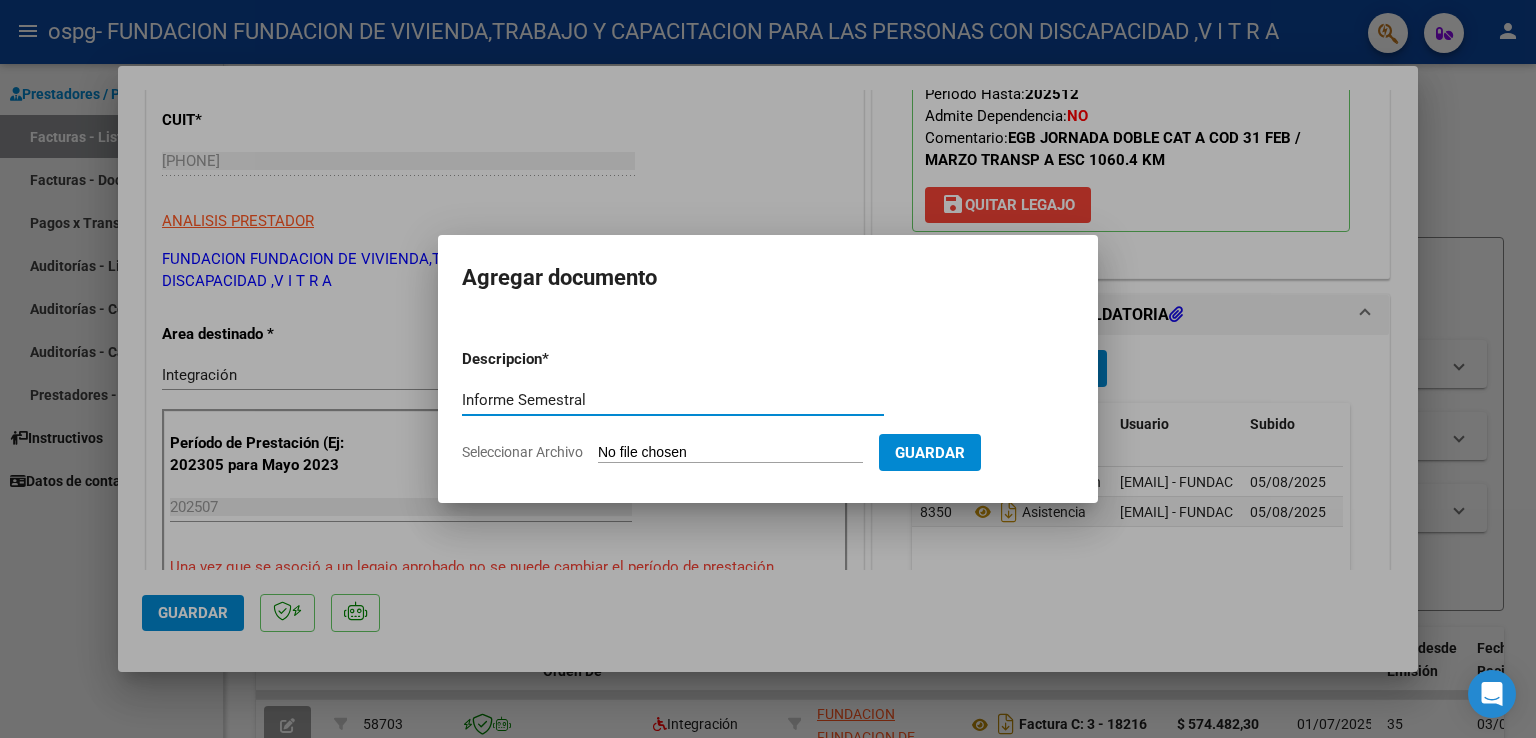 type on "Informe Semestral" 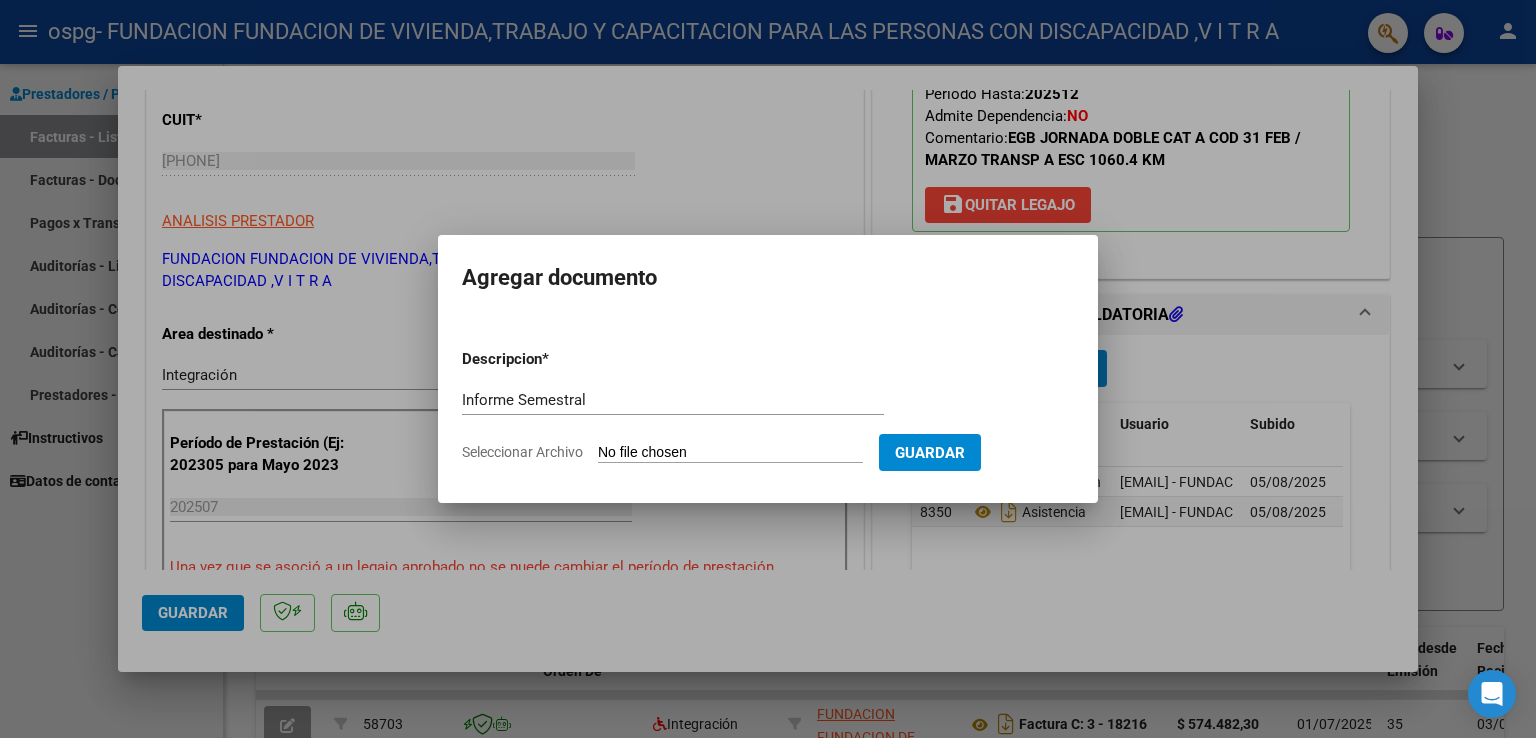 click on "Seleccionar Archivo" at bounding box center [730, 453] 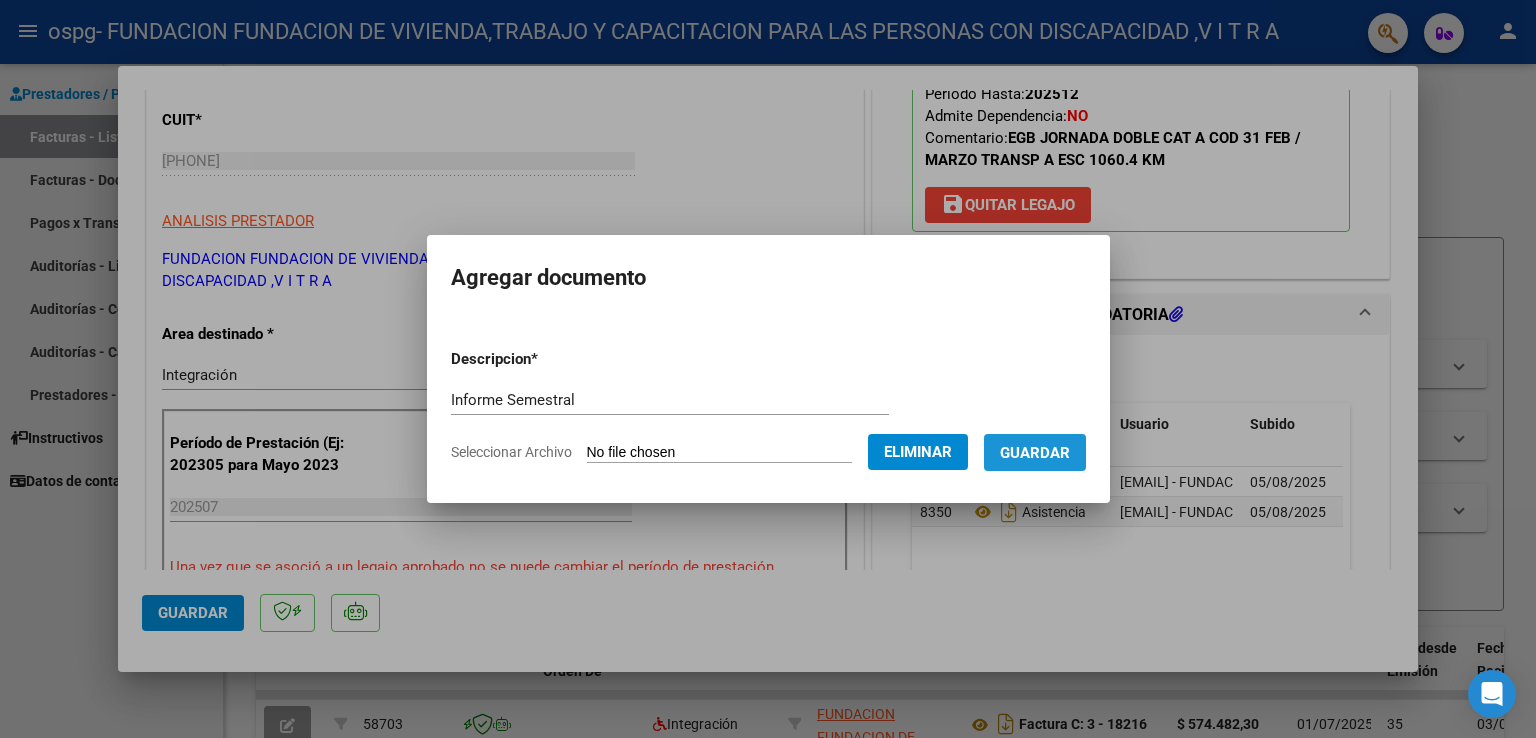 click on "Guardar" at bounding box center (1035, 453) 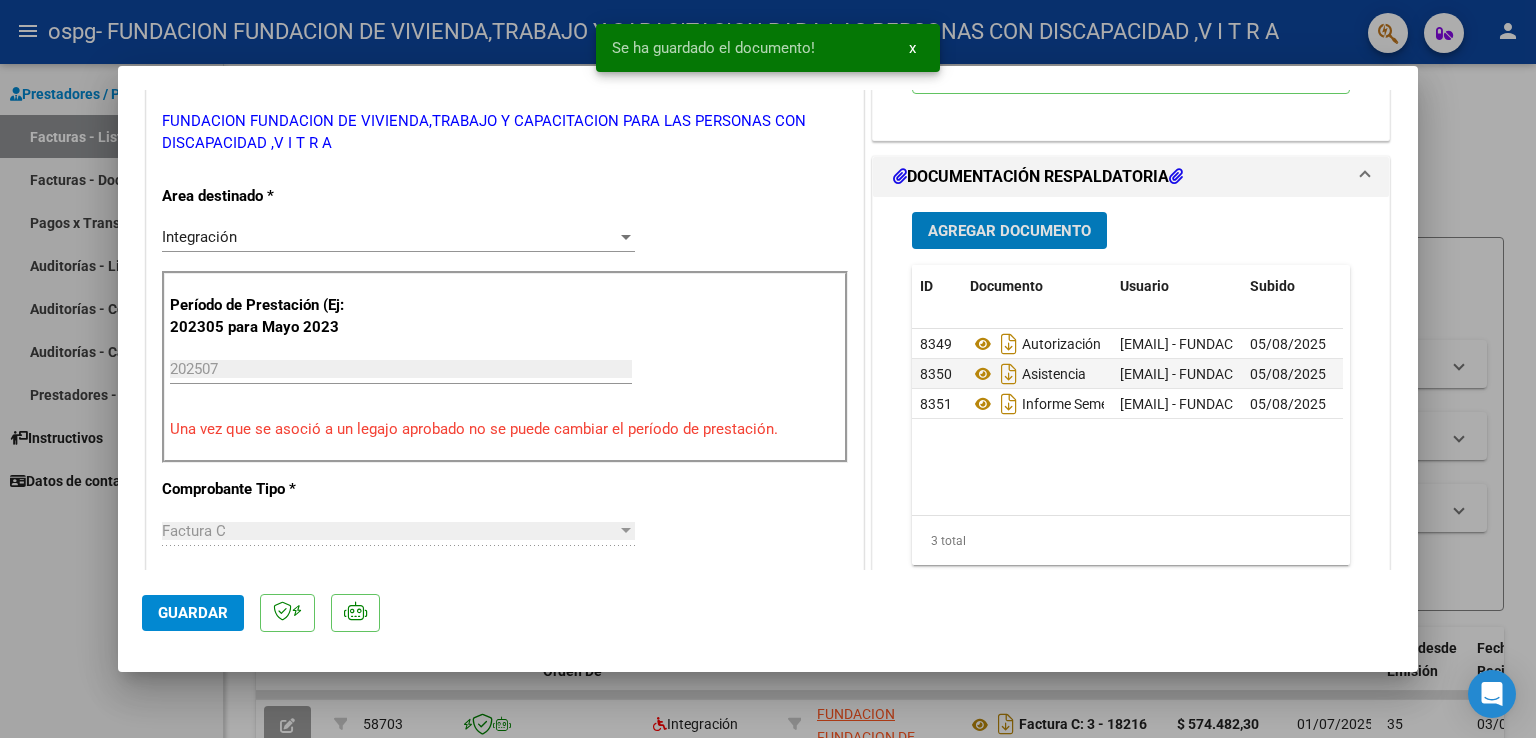 scroll, scrollTop: 500, scrollLeft: 0, axis: vertical 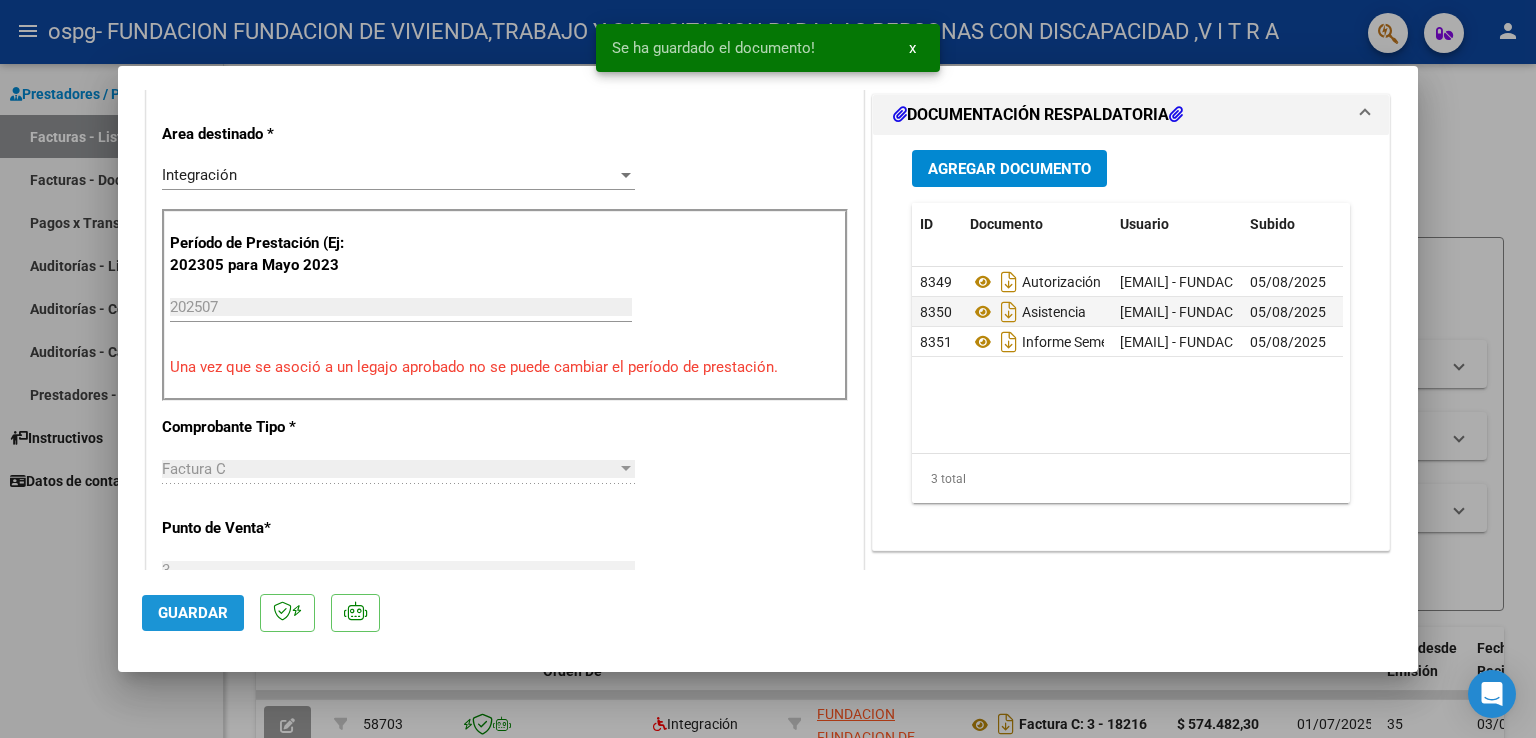 click on "Guardar" 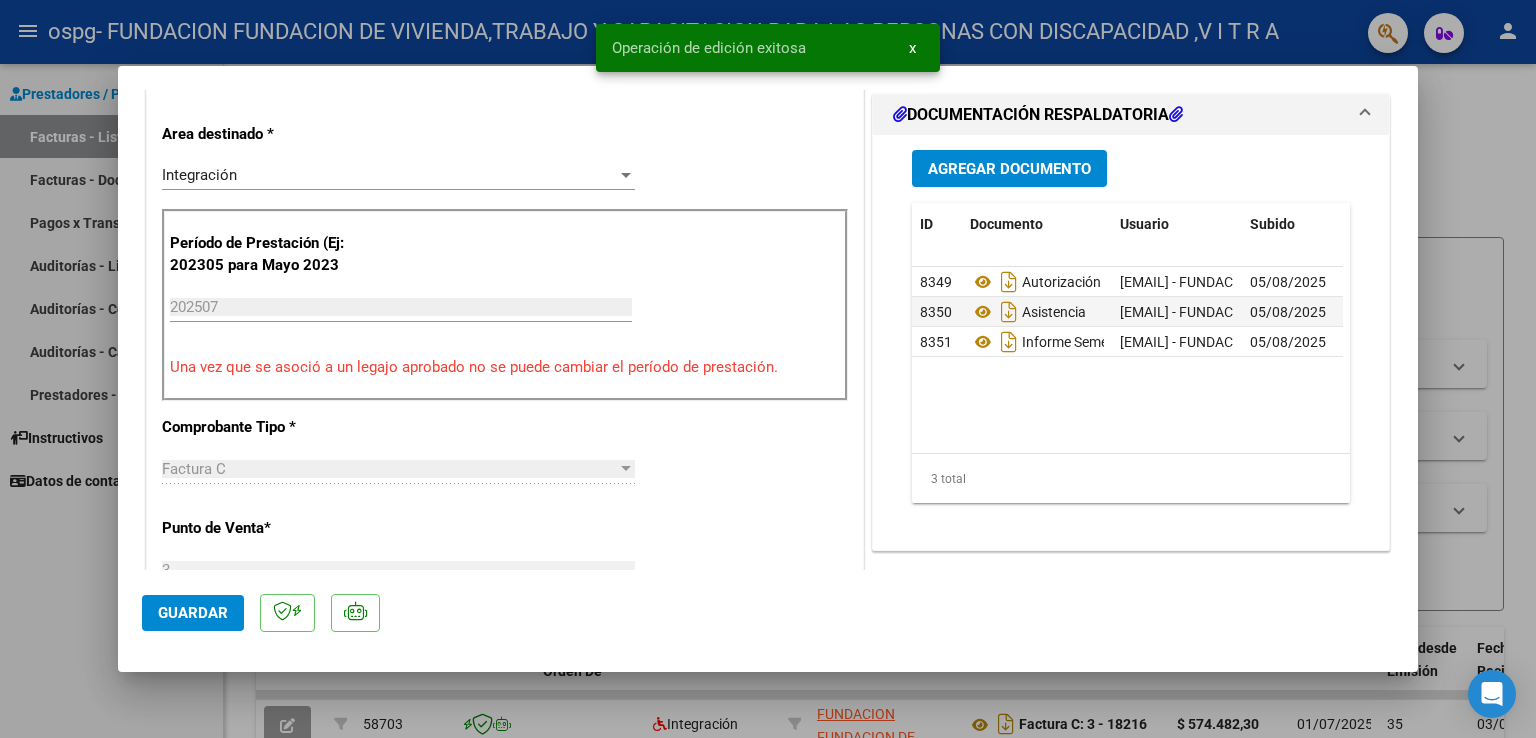 click at bounding box center [768, 369] 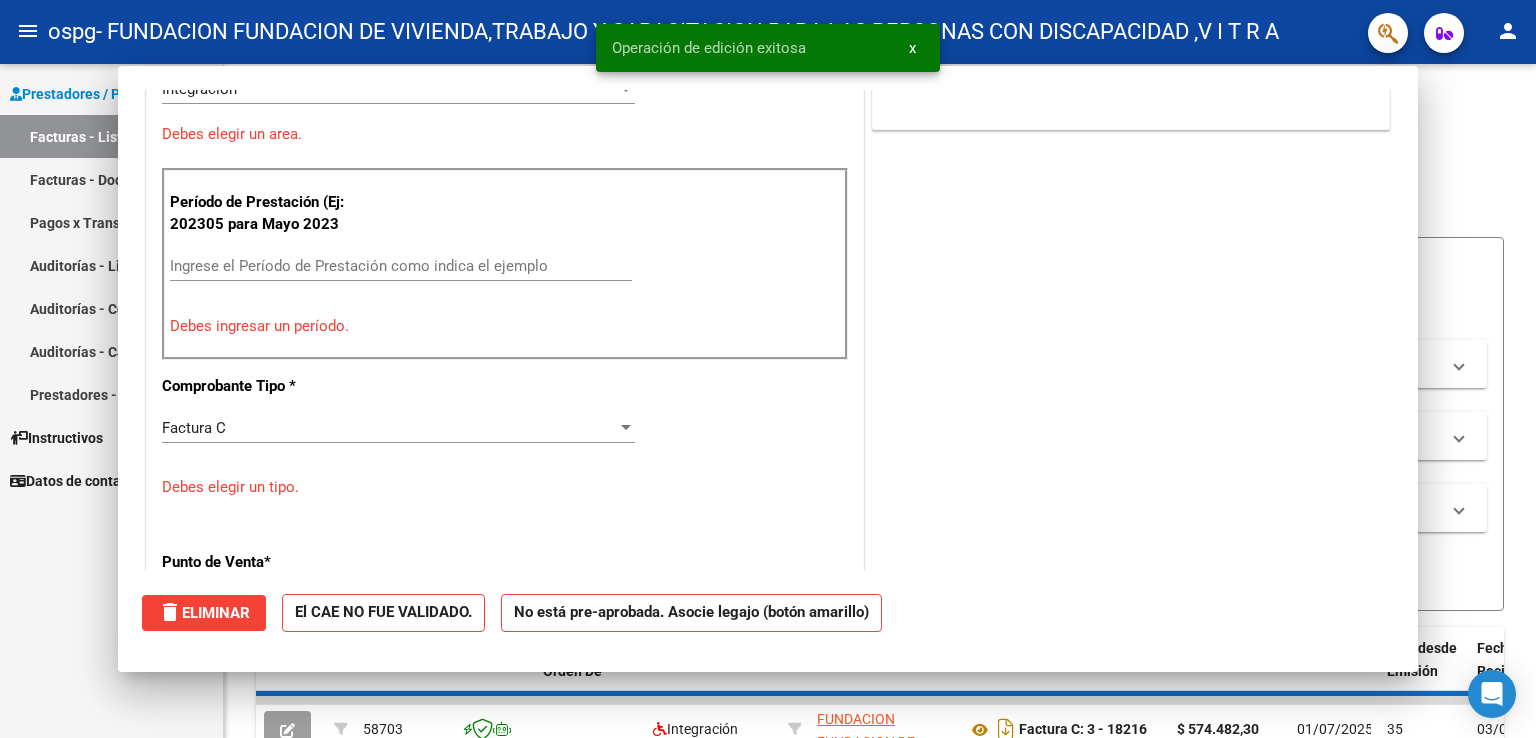 scroll, scrollTop: 0, scrollLeft: 0, axis: both 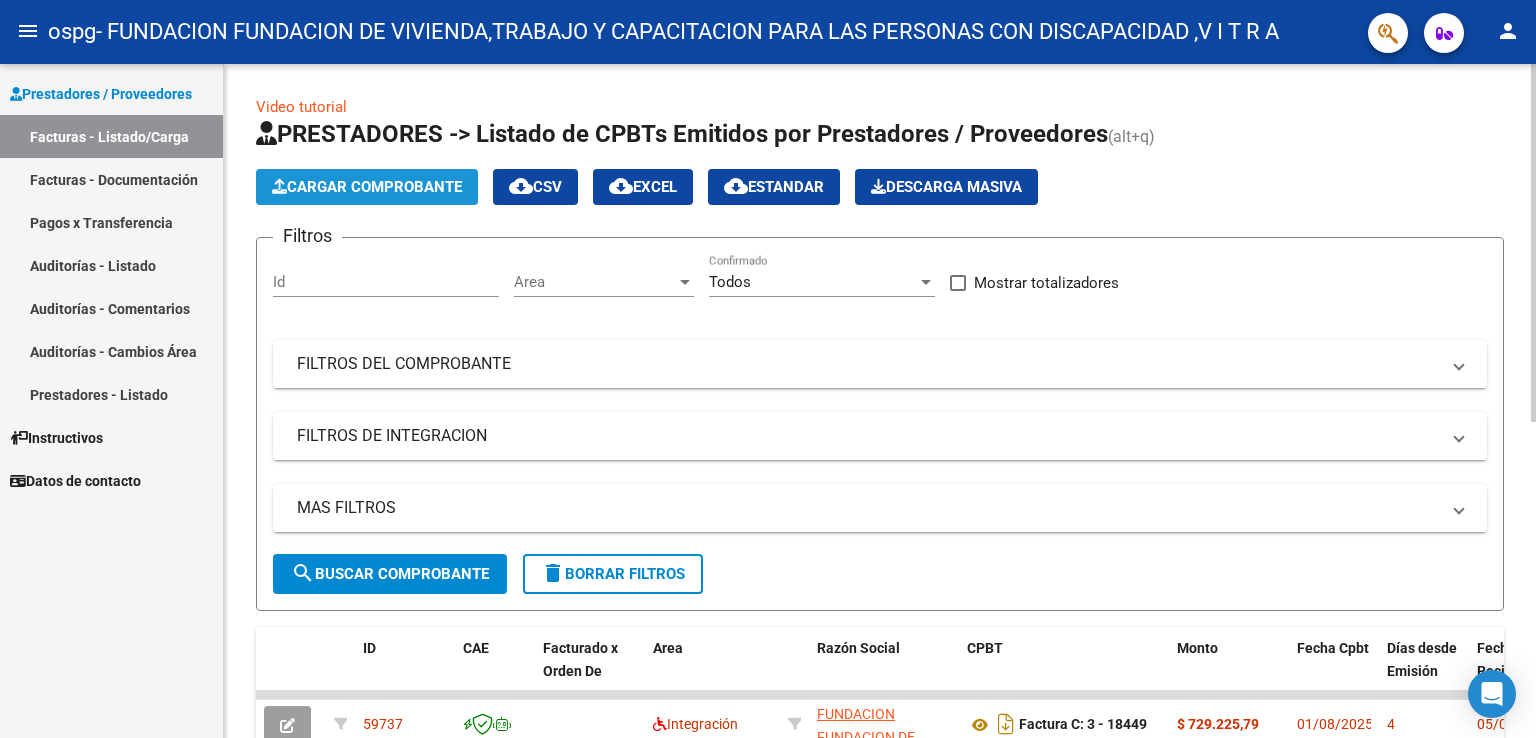 click on "Cargar Comprobante" 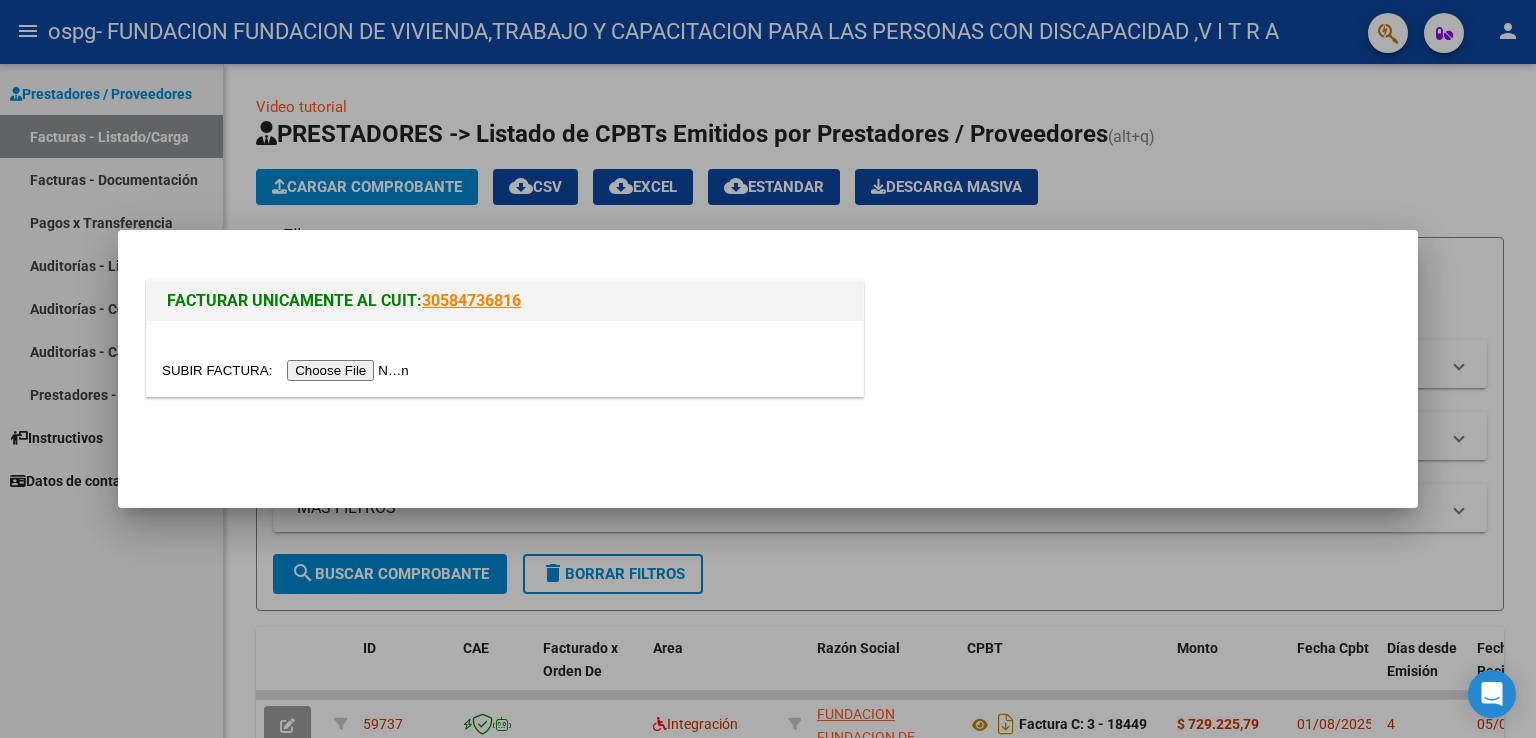 click at bounding box center (288, 370) 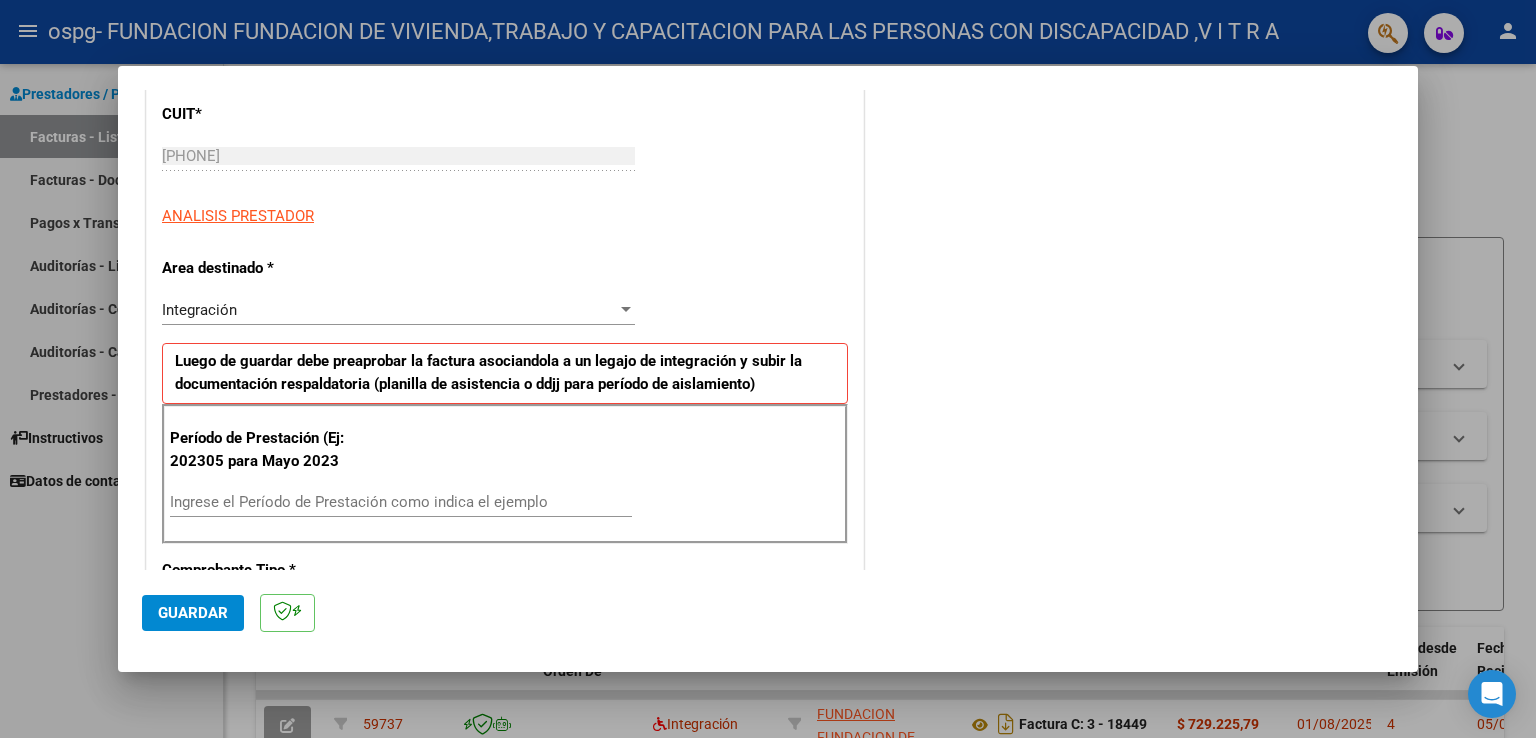 scroll, scrollTop: 300, scrollLeft: 0, axis: vertical 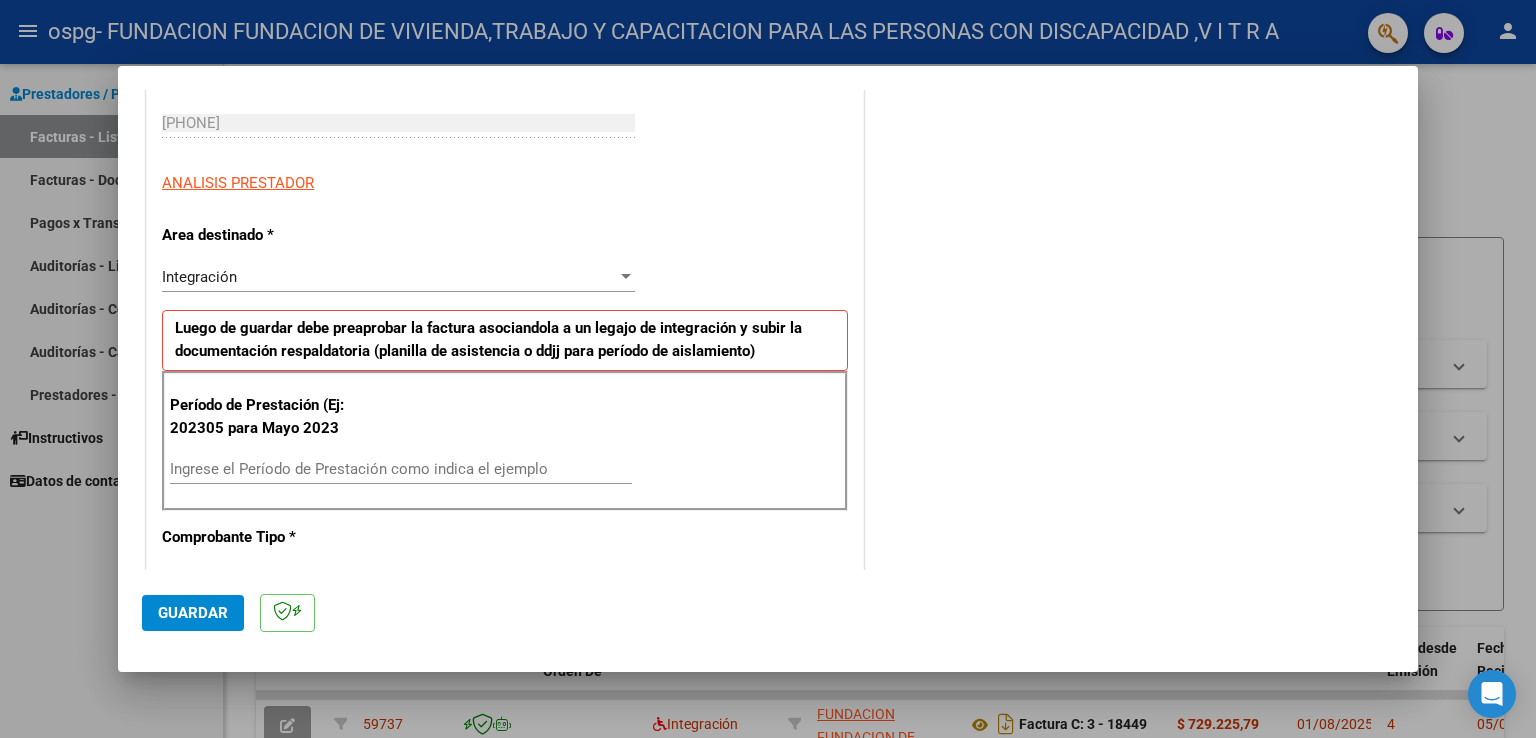 click on "Ingrese el Período de Prestación como indica el ejemplo" at bounding box center [401, 469] 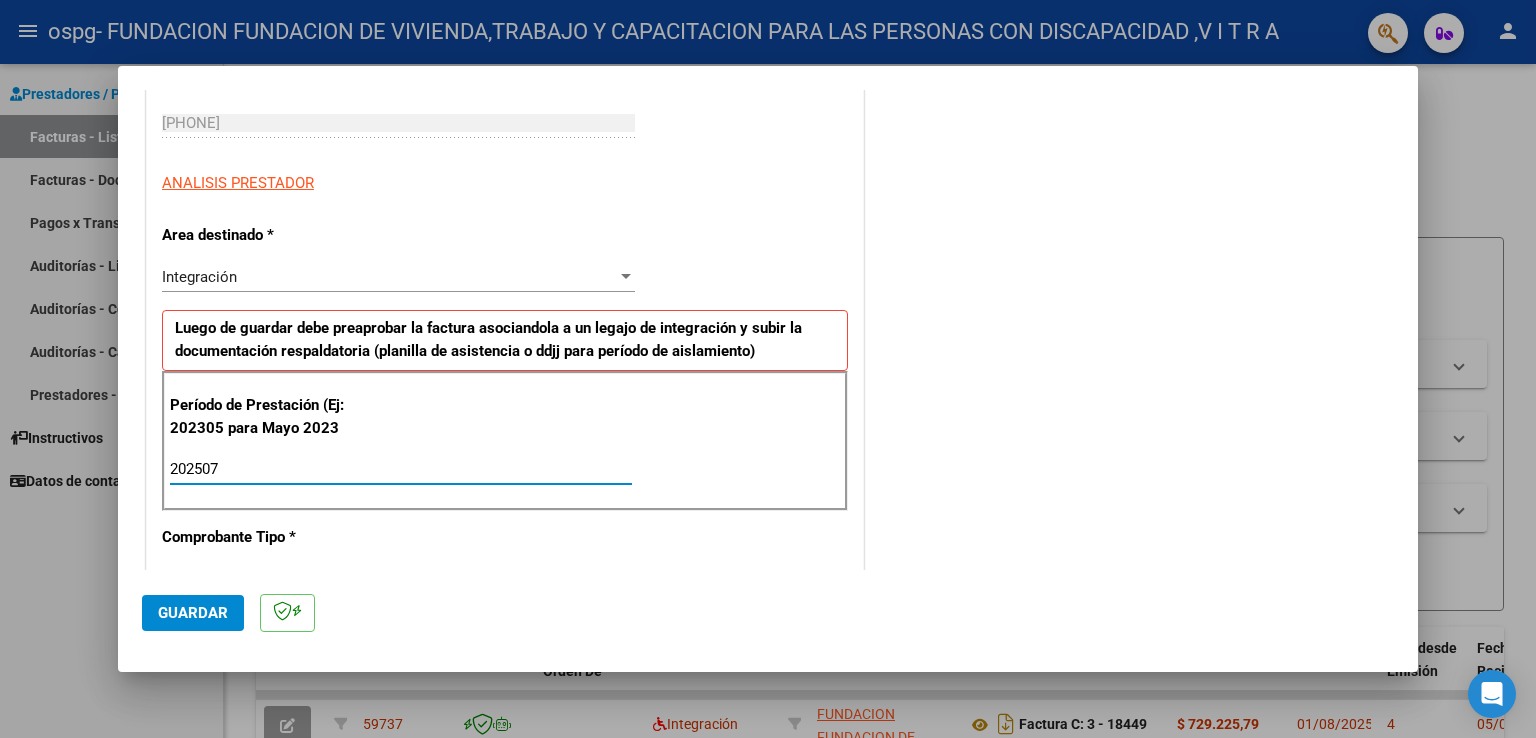 type on "202507" 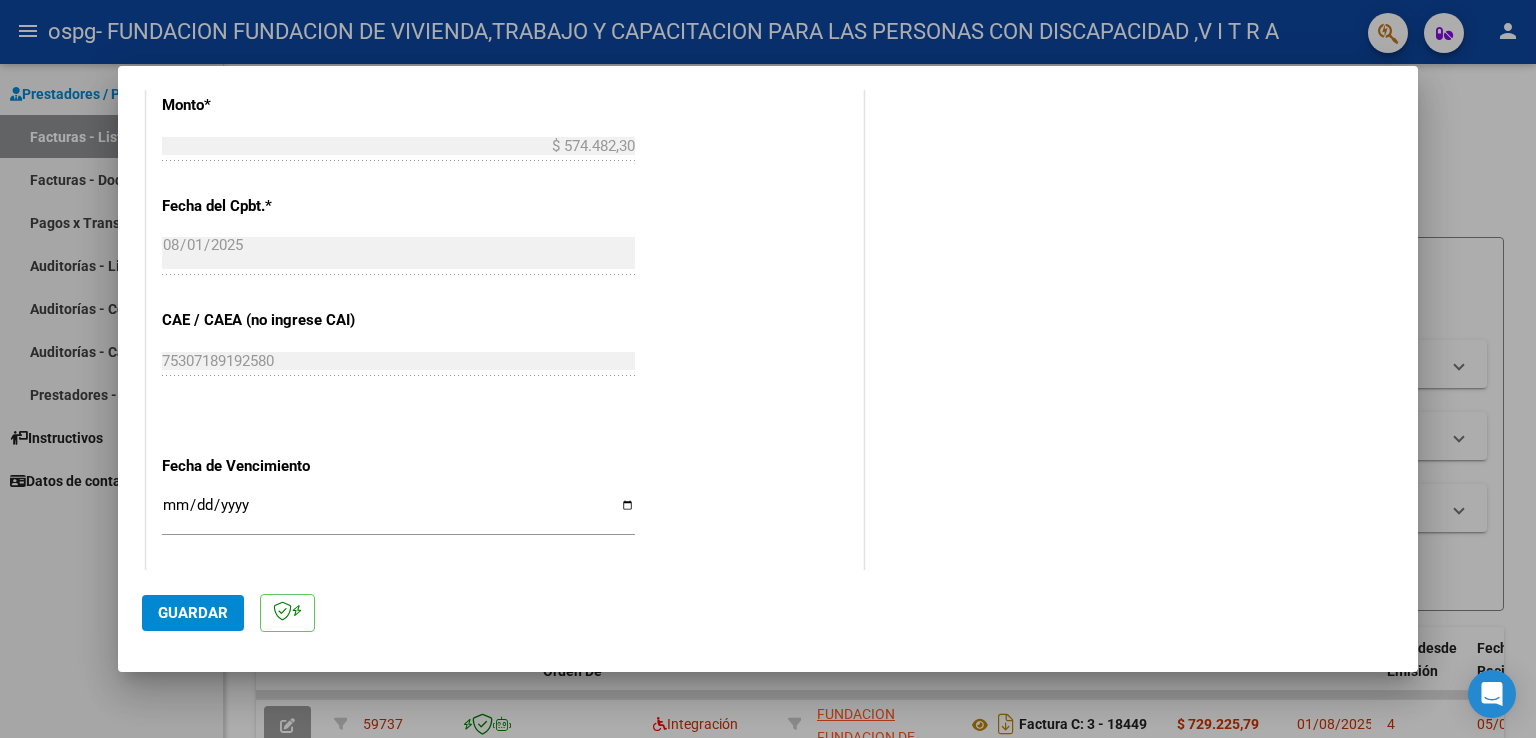 scroll, scrollTop: 1100, scrollLeft: 0, axis: vertical 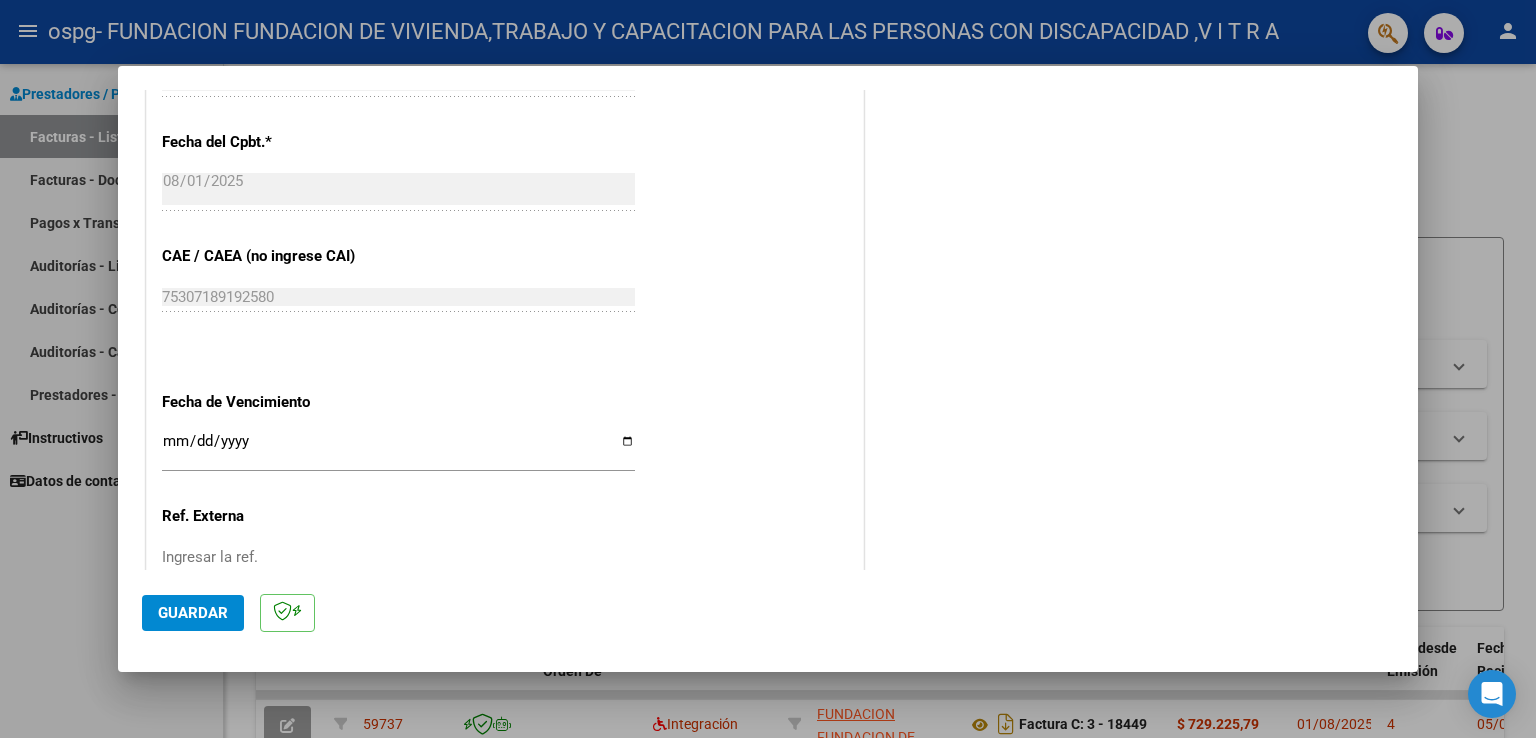 click on "Ingresar la fecha" at bounding box center [398, 449] 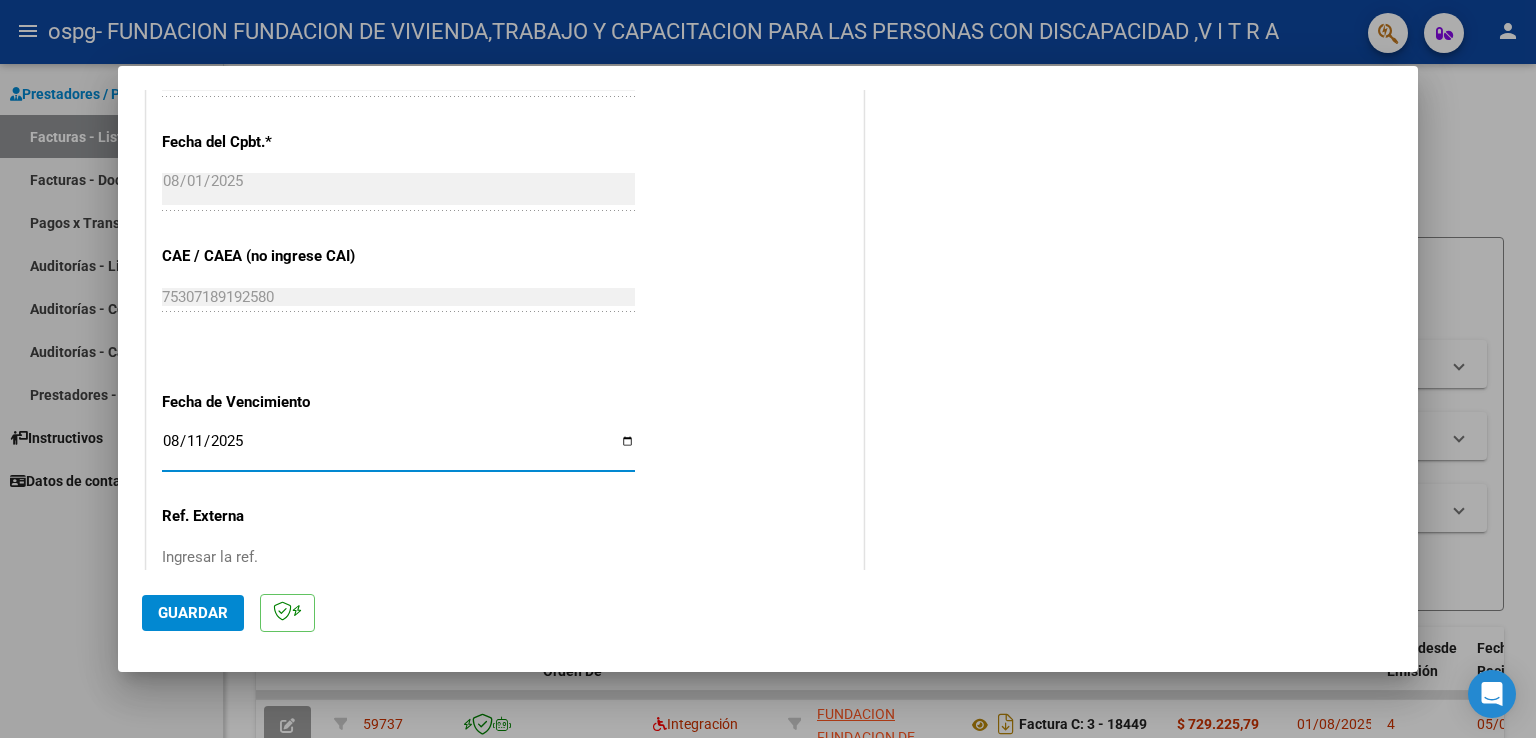 type on "2025-08-11" 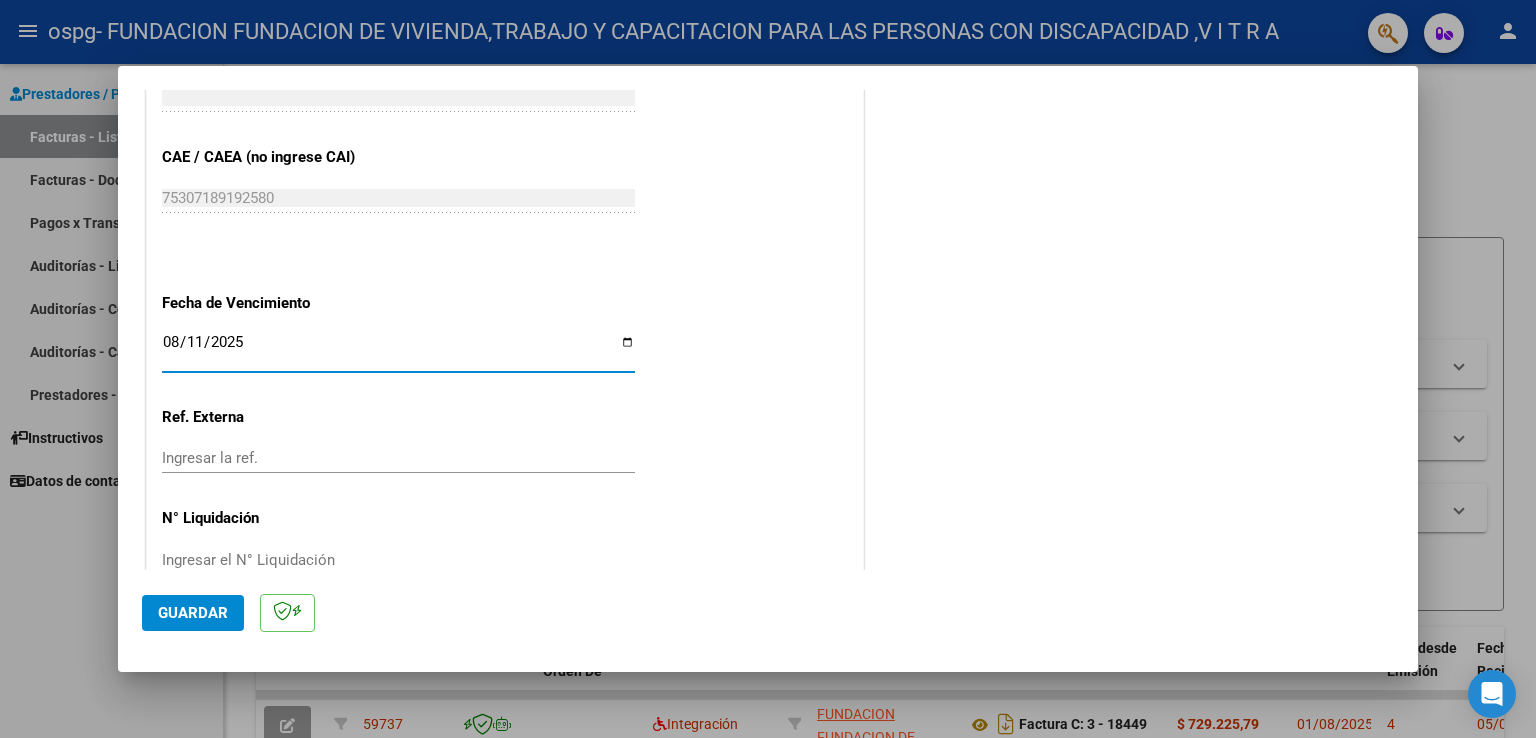 scroll, scrollTop: 1240, scrollLeft: 0, axis: vertical 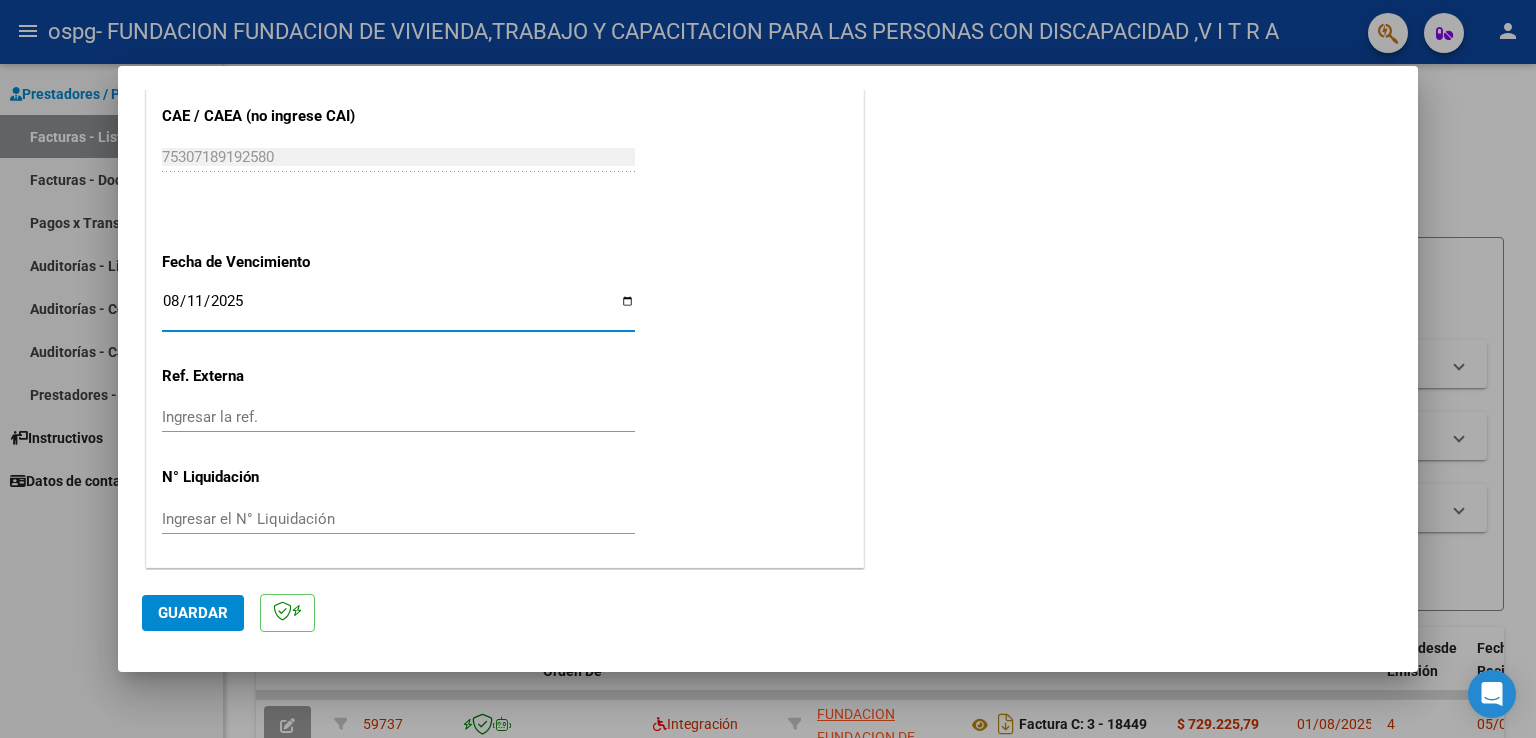 click on "Guardar" 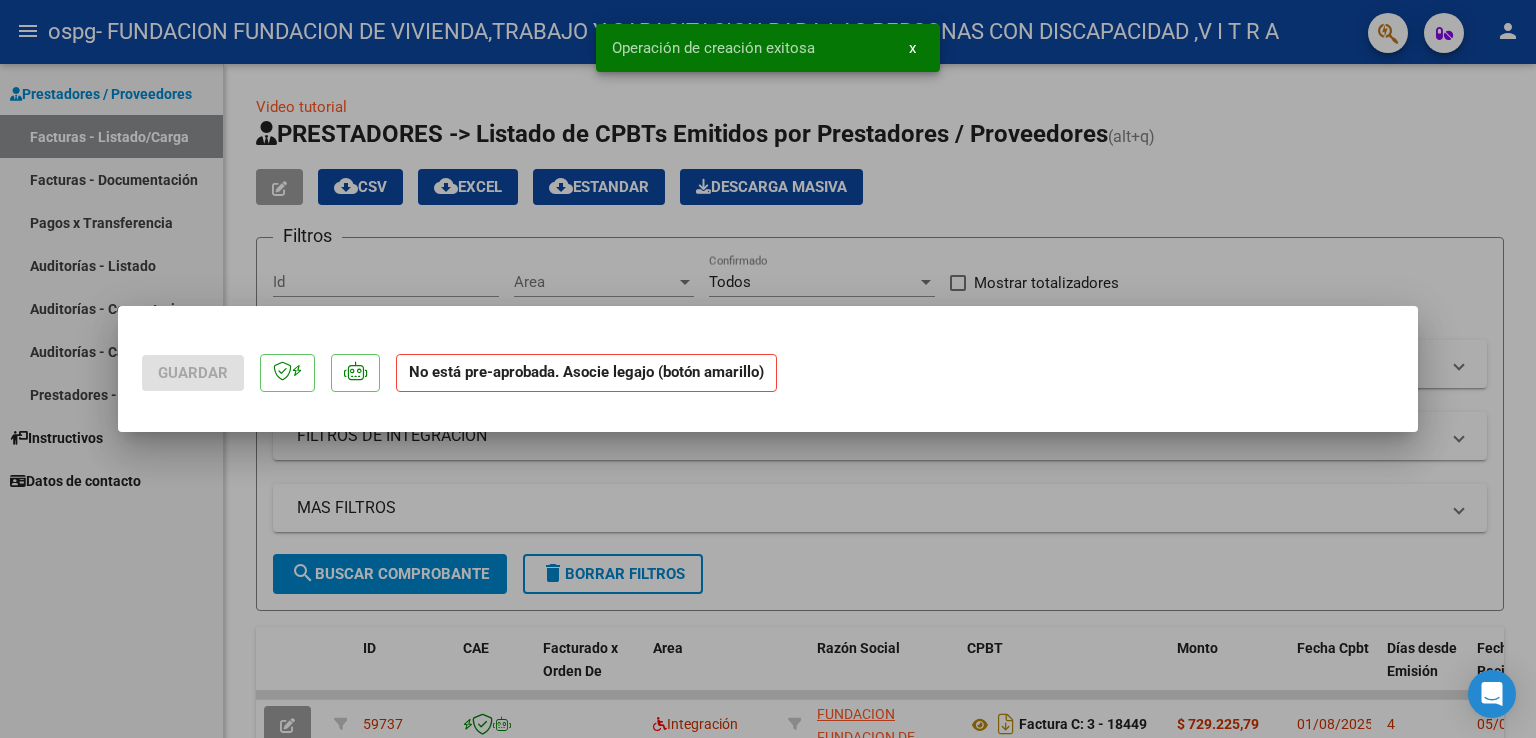 scroll, scrollTop: 0, scrollLeft: 0, axis: both 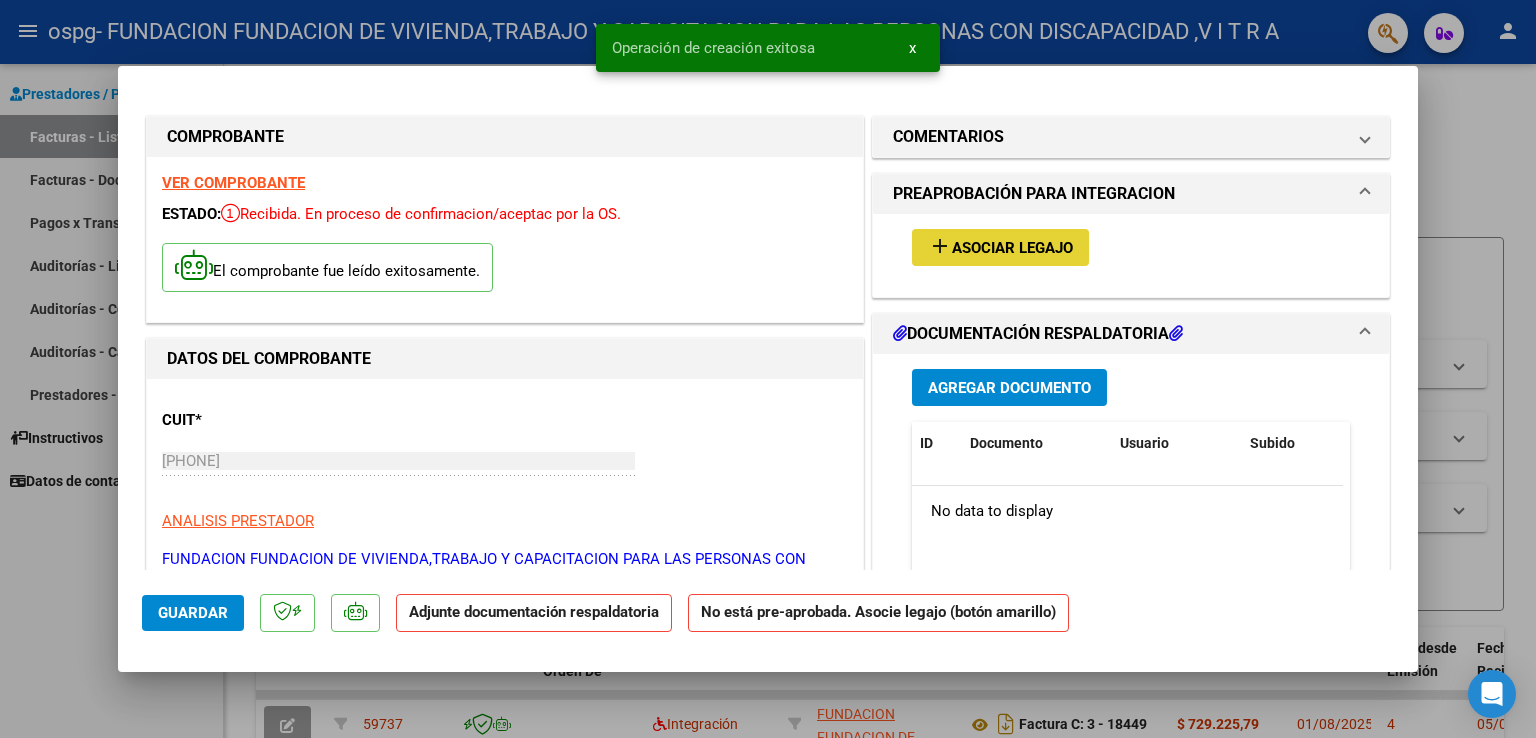 click on "Asociar Legajo" at bounding box center (1012, 248) 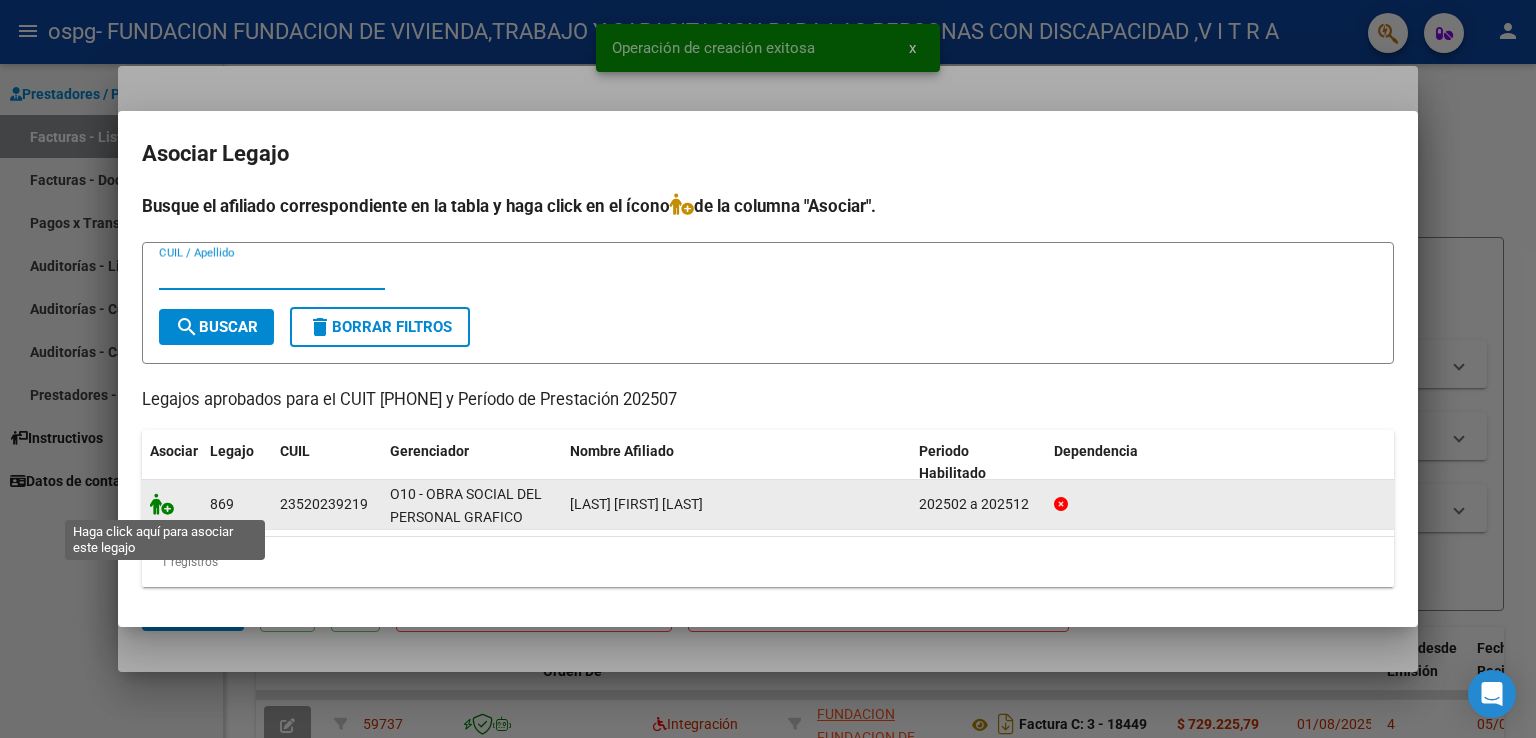 click 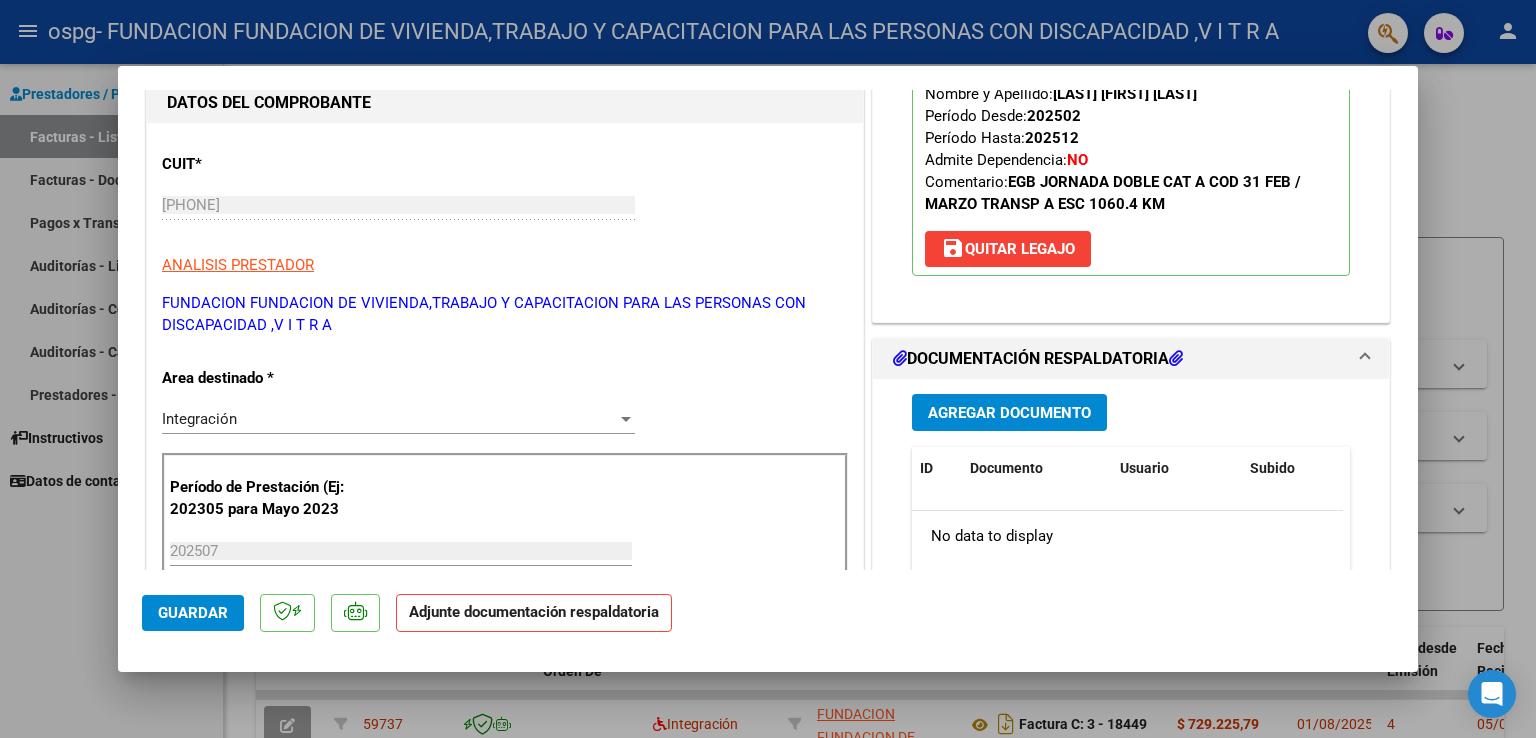scroll, scrollTop: 300, scrollLeft: 0, axis: vertical 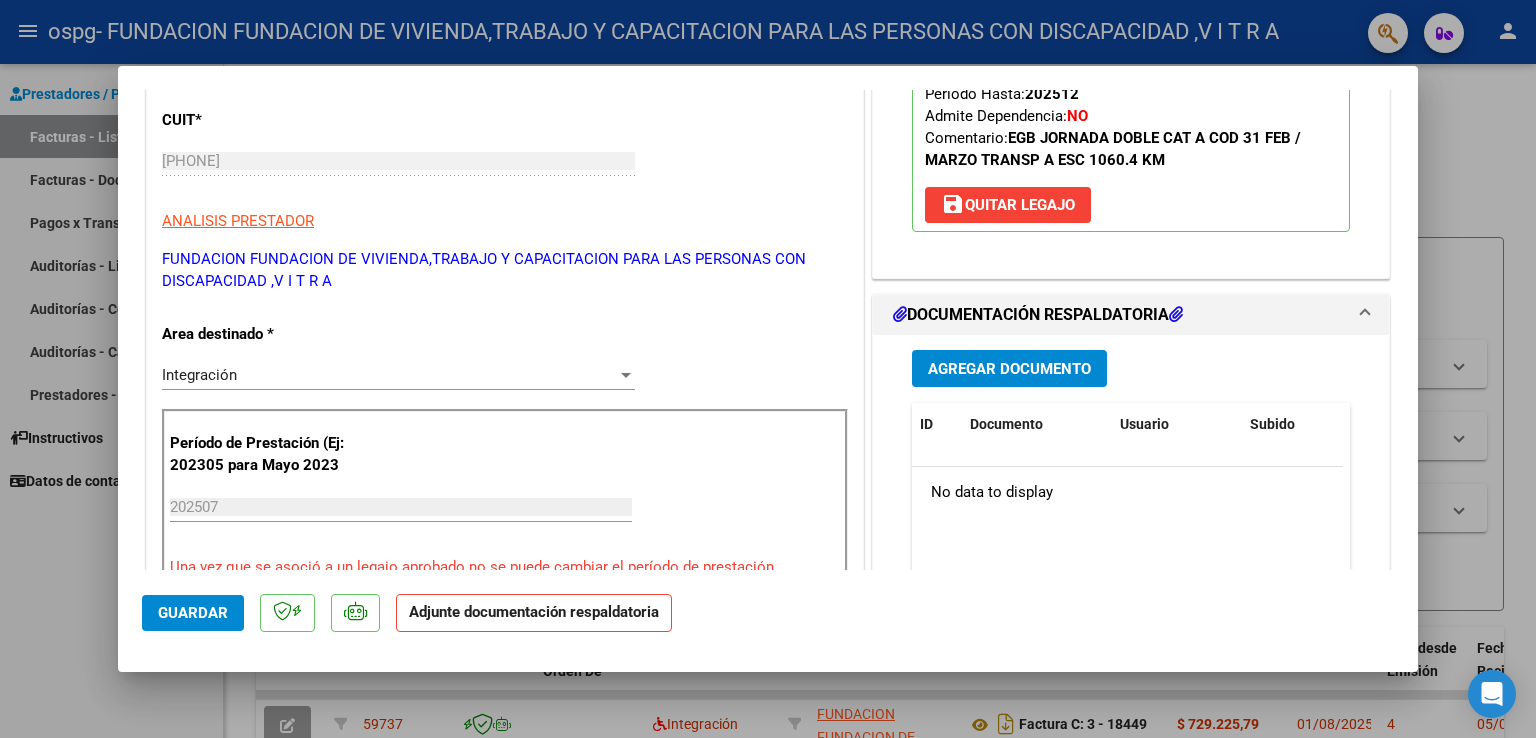 click on "Agregar Documento" at bounding box center (1009, 369) 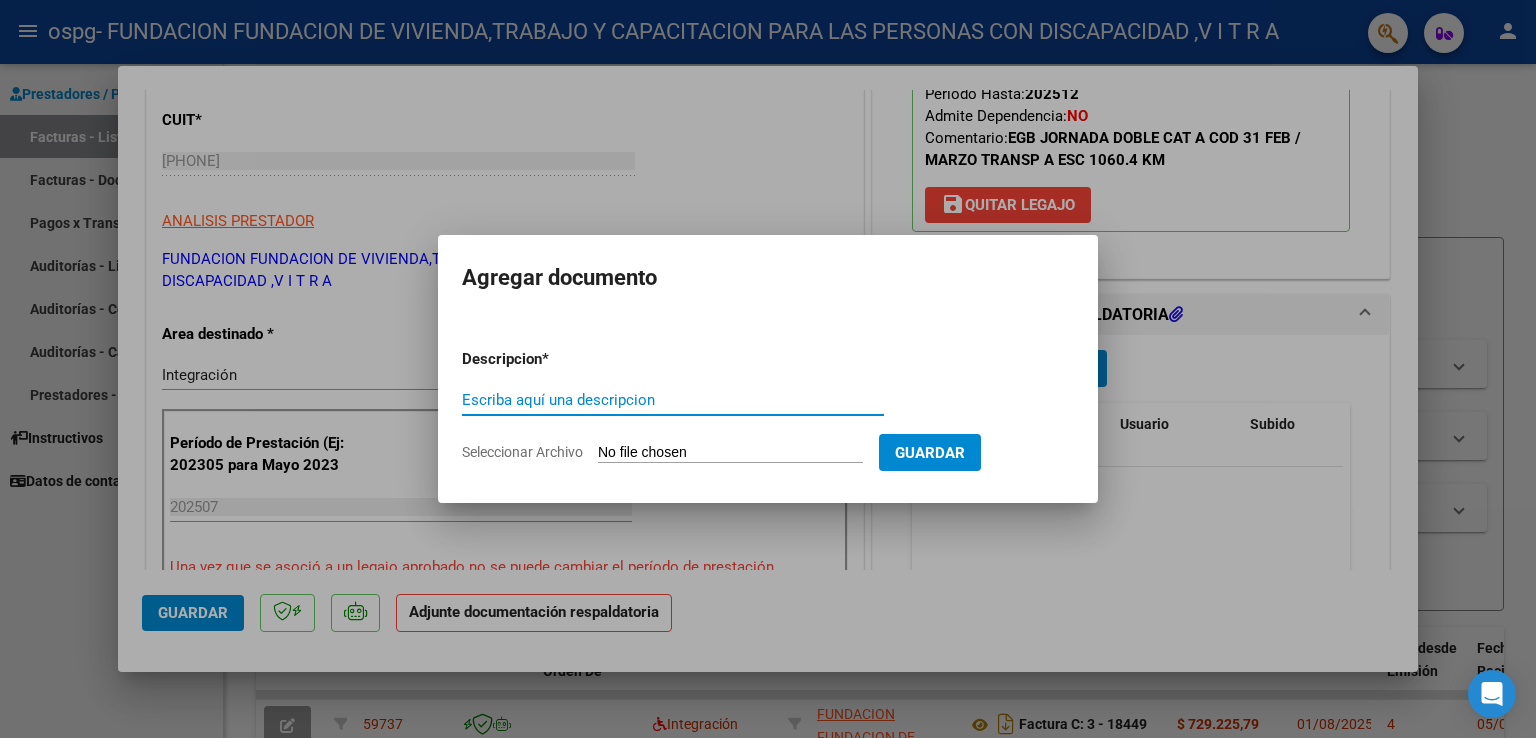 click on "Escriba aquí una descripcion" at bounding box center (673, 400) 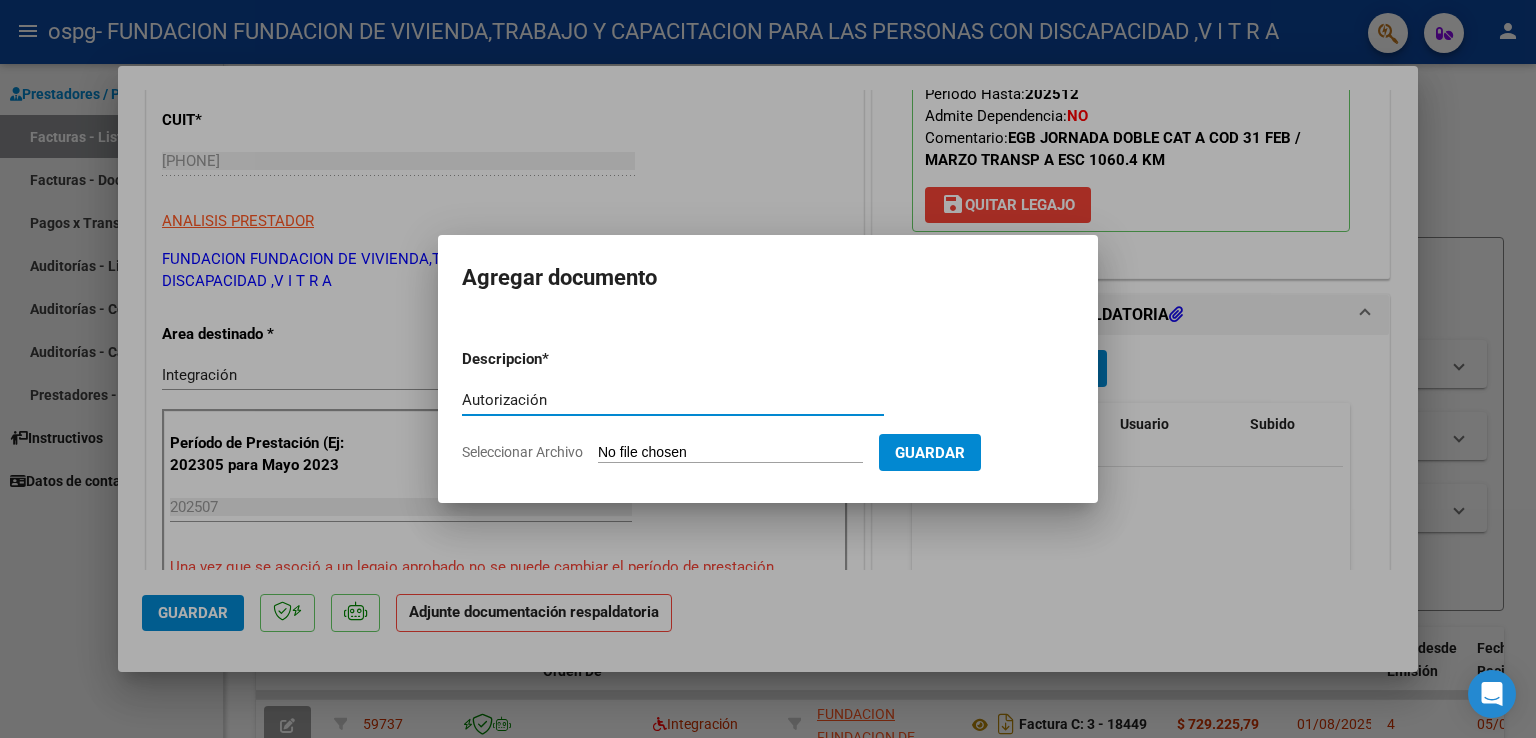 type on "Autorización" 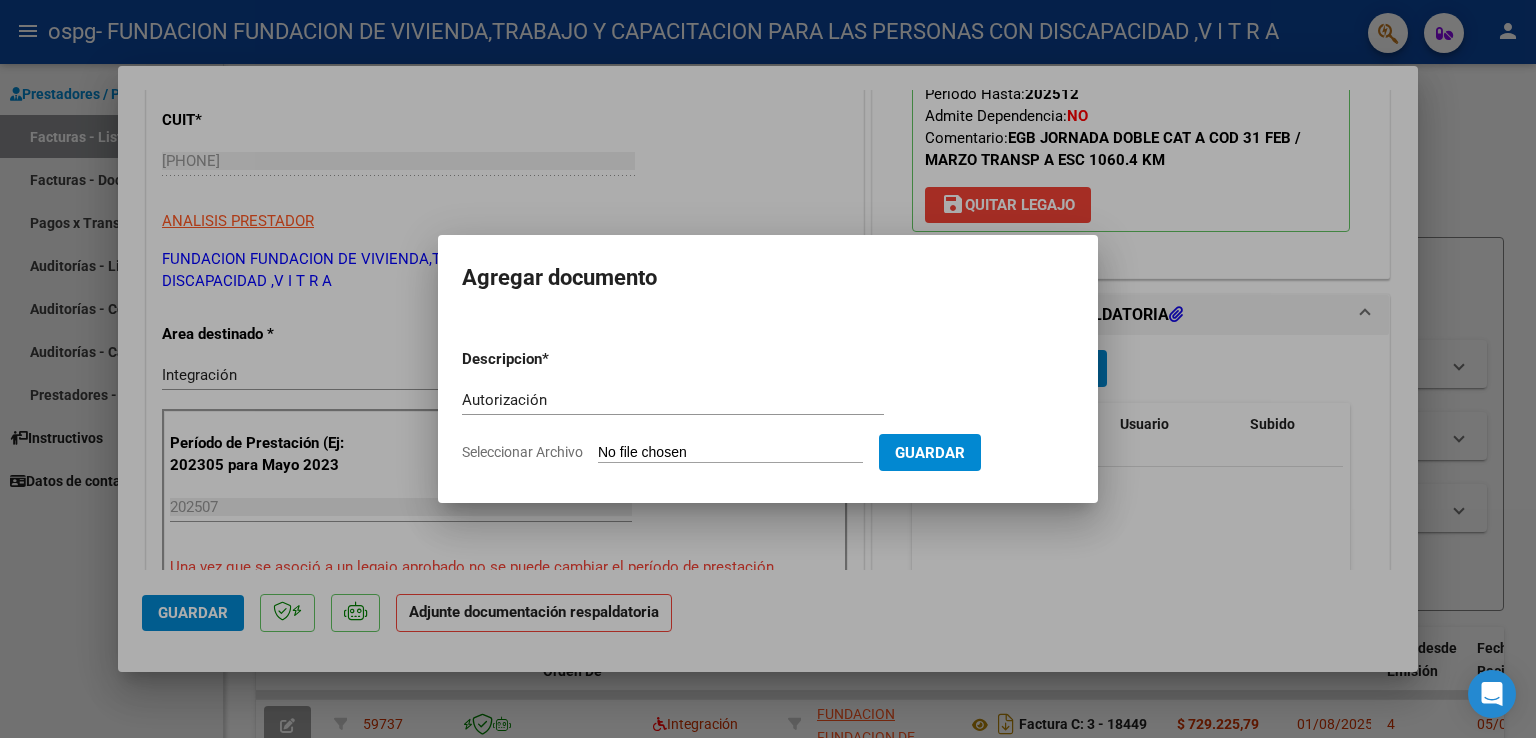 type on "C:\fakepath\AUTORIZACIONES 2025.pdf" 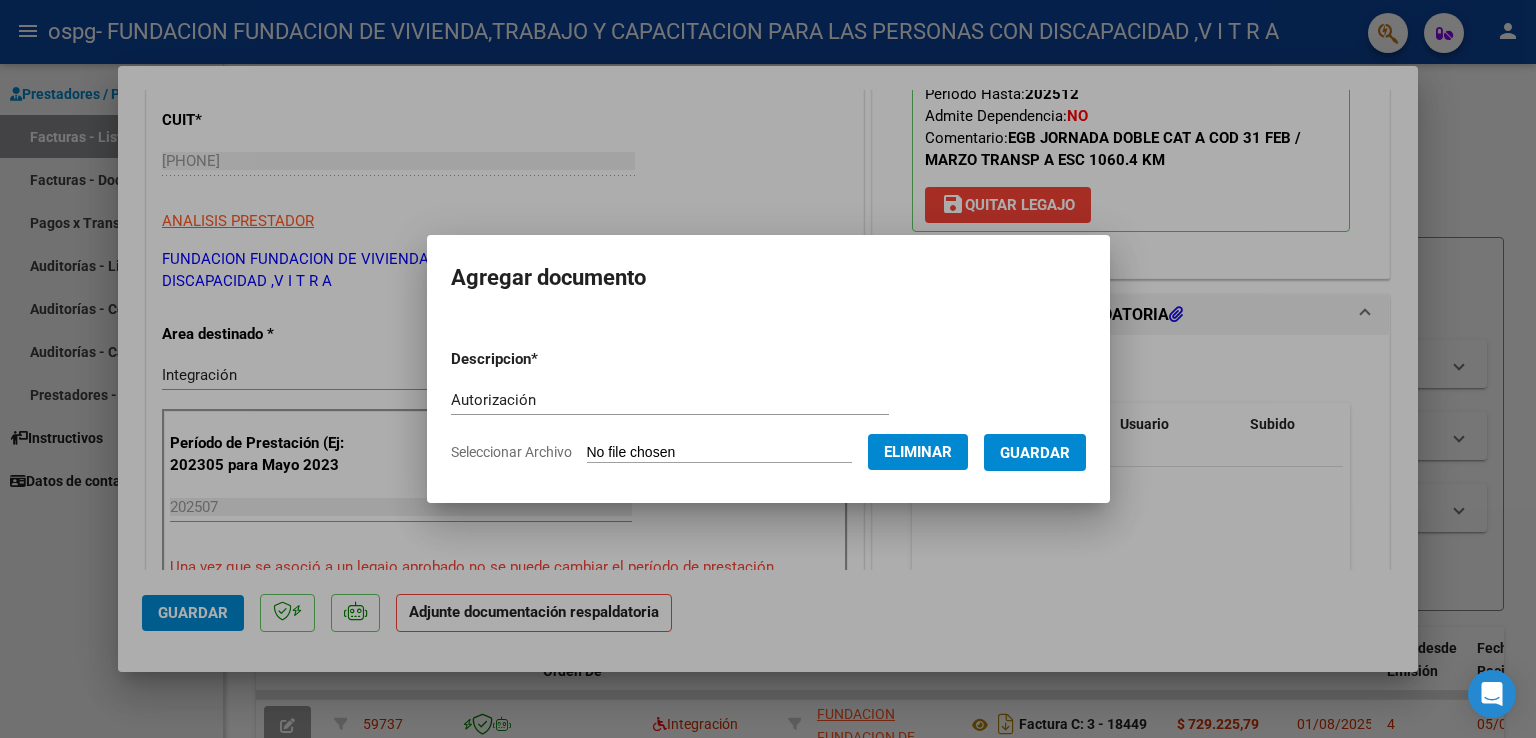 click on "Guardar" at bounding box center (1035, 453) 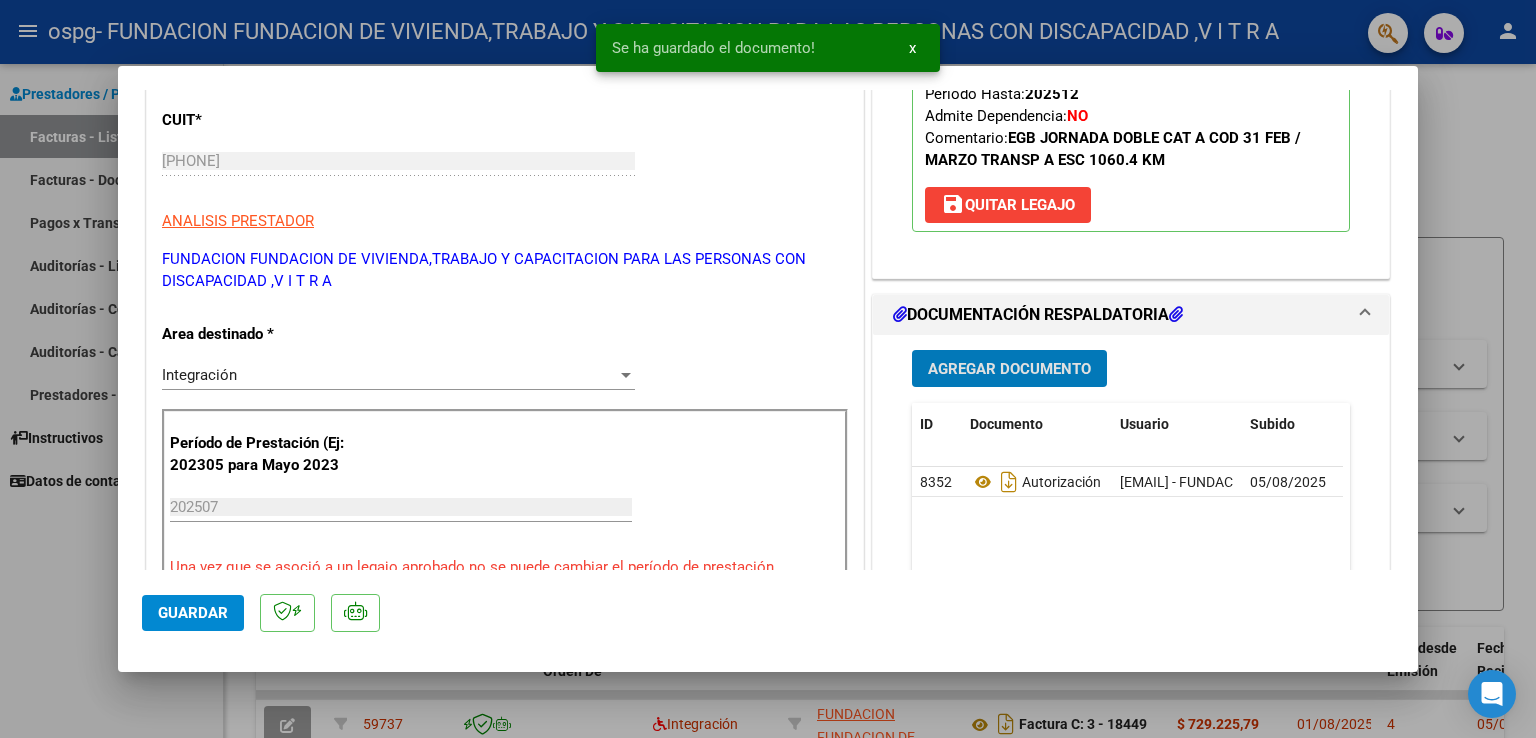click on "Agregar Documento" at bounding box center [1009, 369] 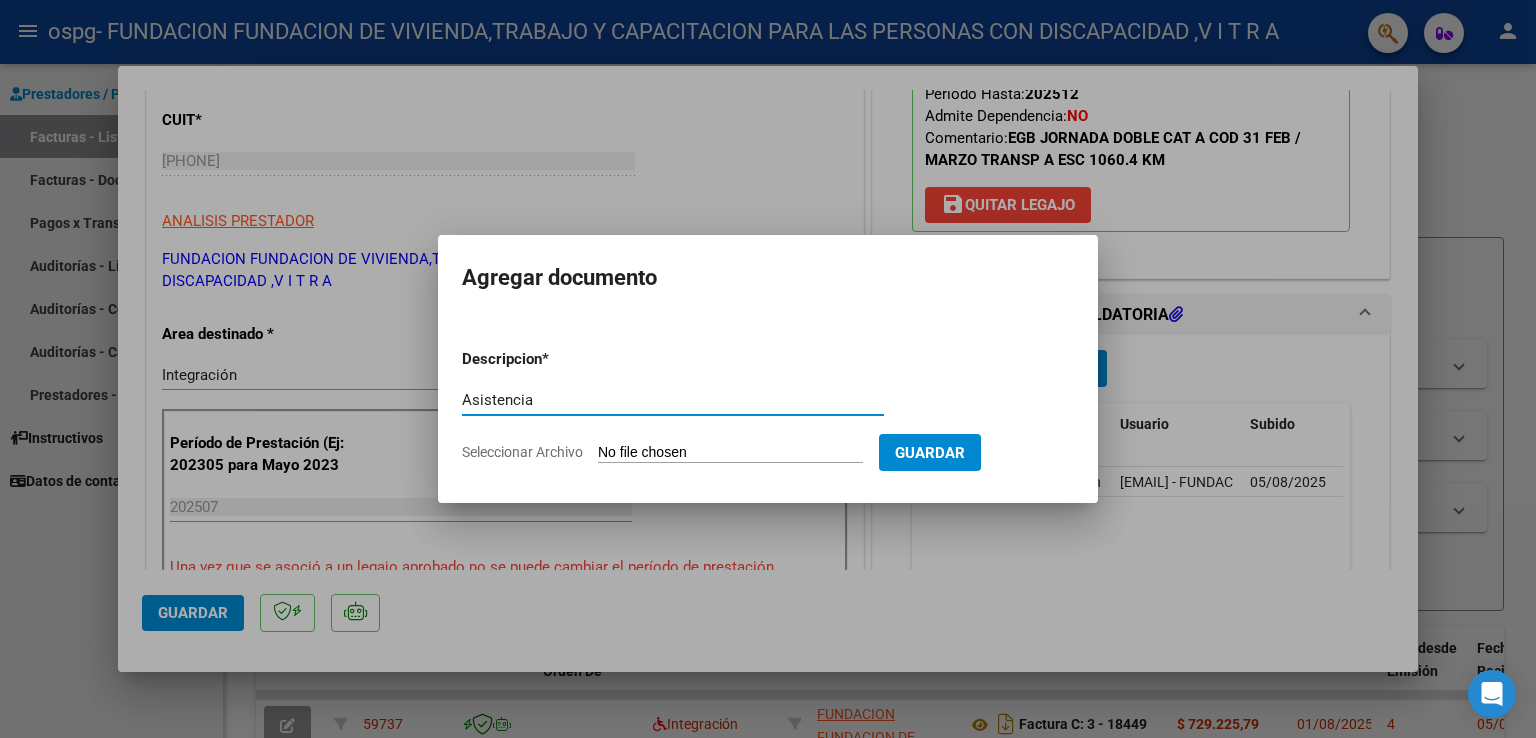 type on "Asistencia" 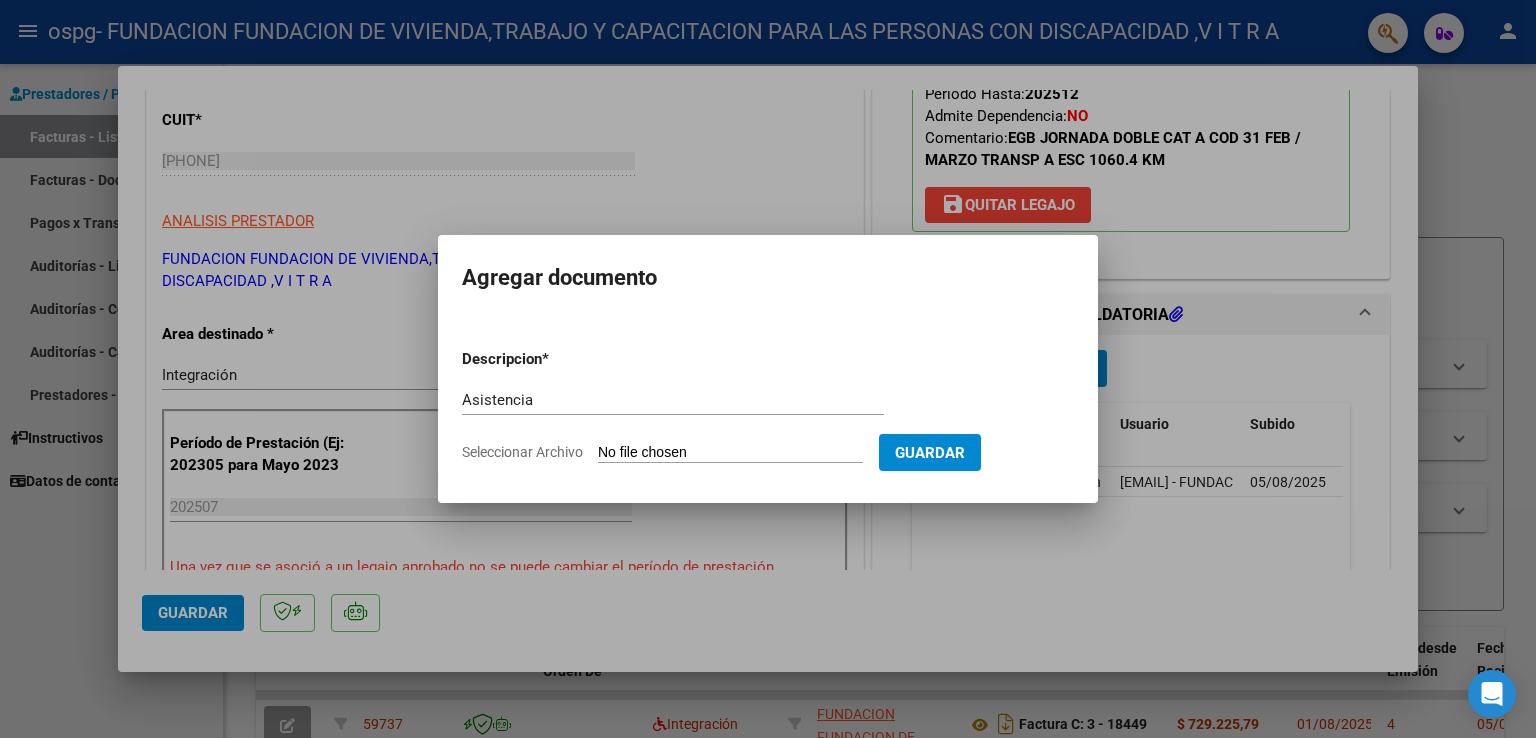 type on "C:\fakepath\[LAST] [FIRST] Asist Transp Julio 2025.pdf" 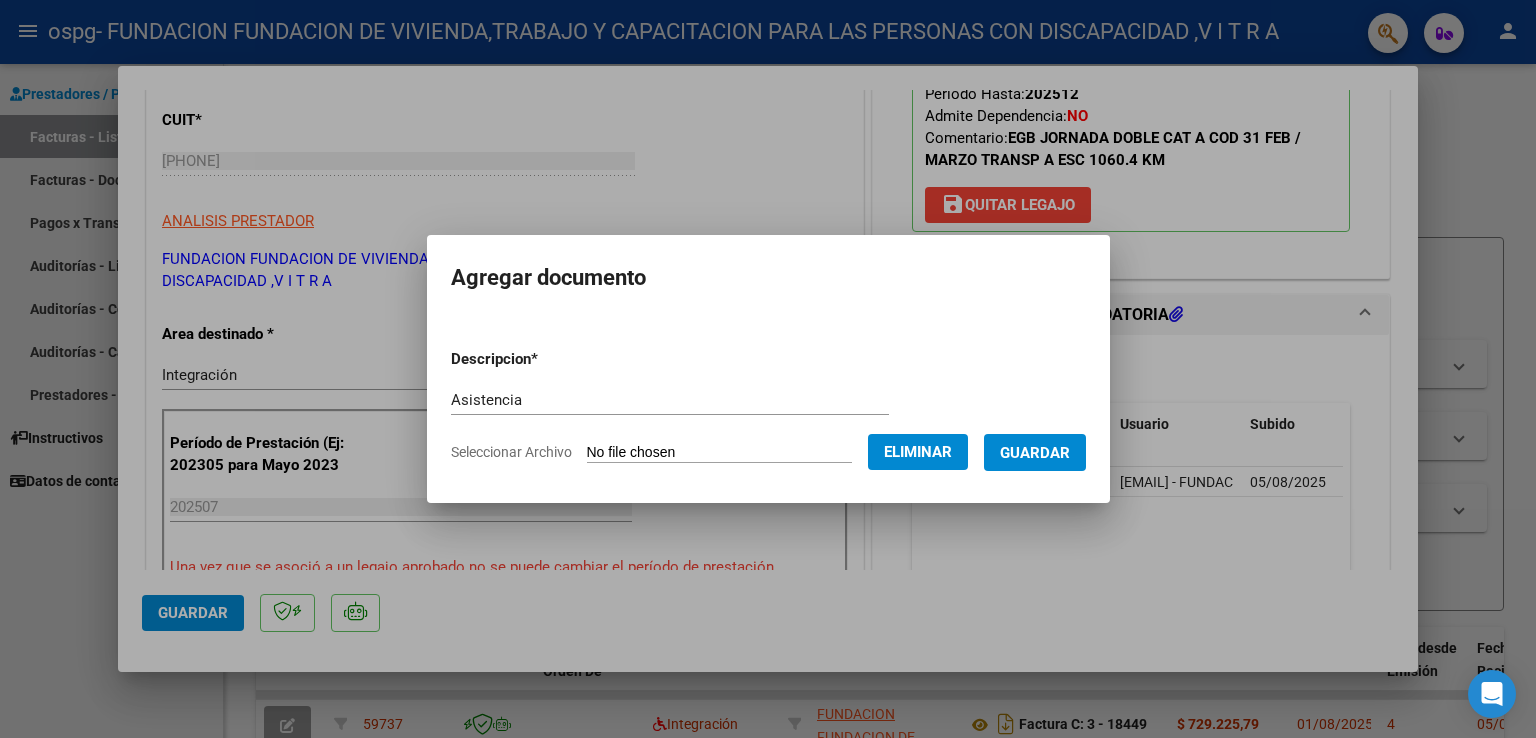 click on "Guardar" at bounding box center [1035, 453] 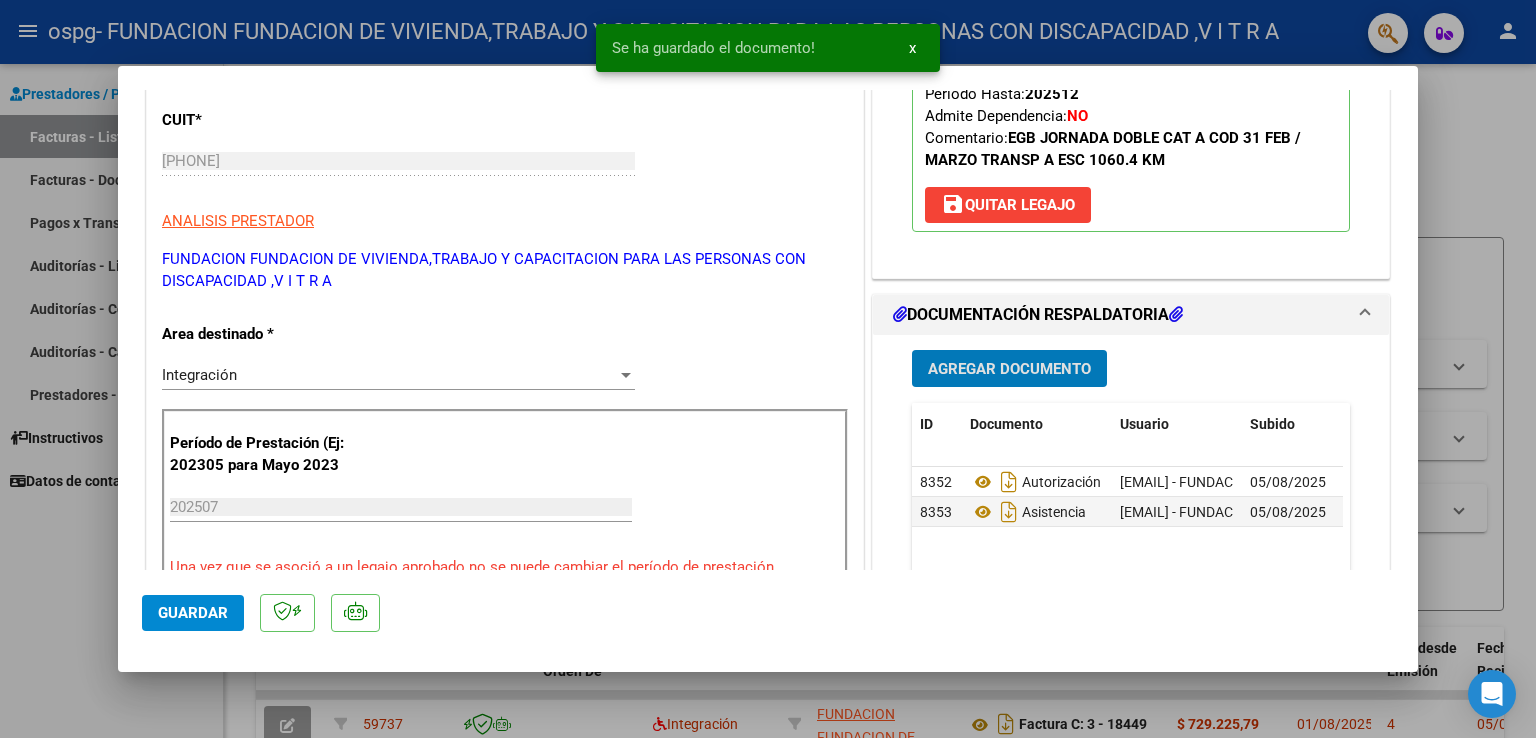 click on "Agregar Documento" at bounding box center [1009, 369] 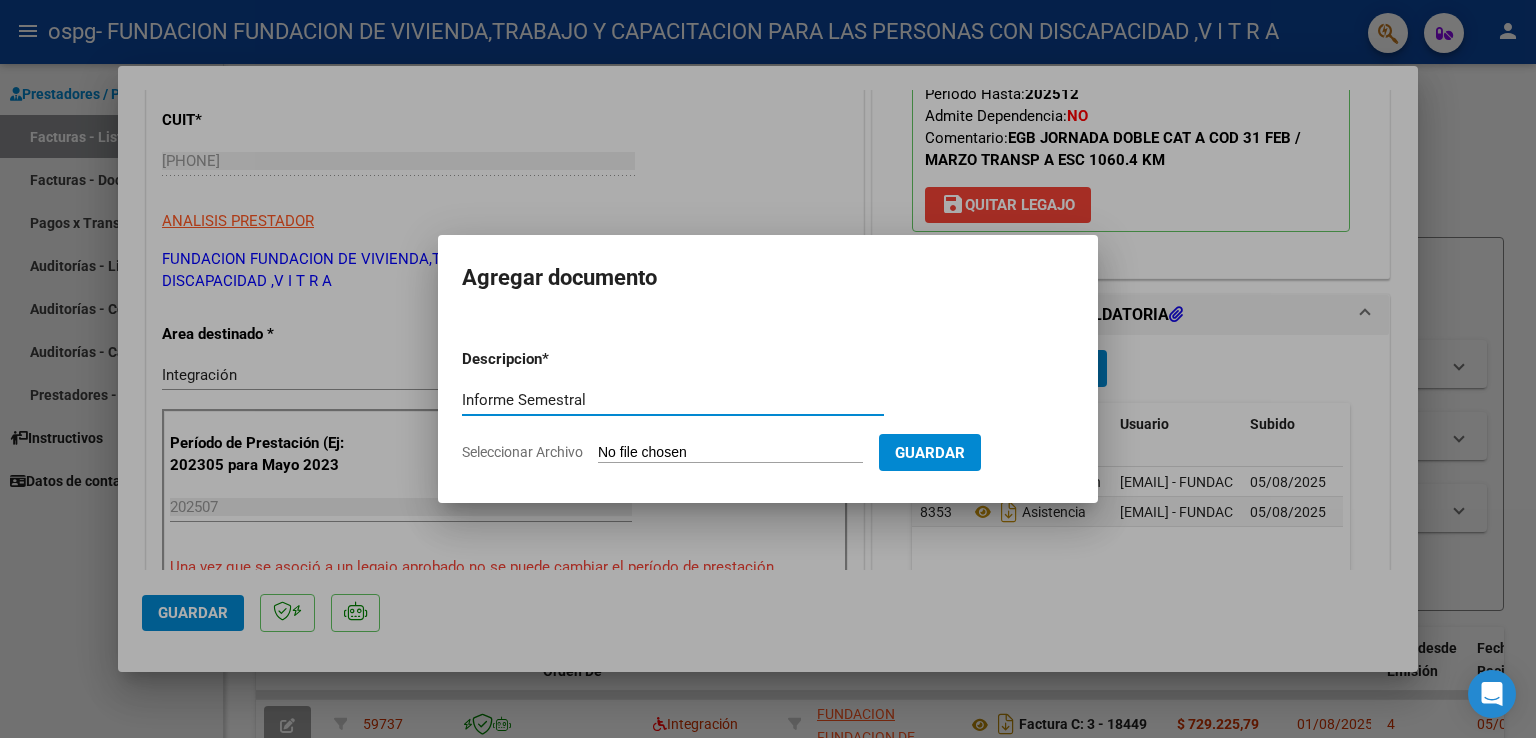 type on "Informe Semestral" 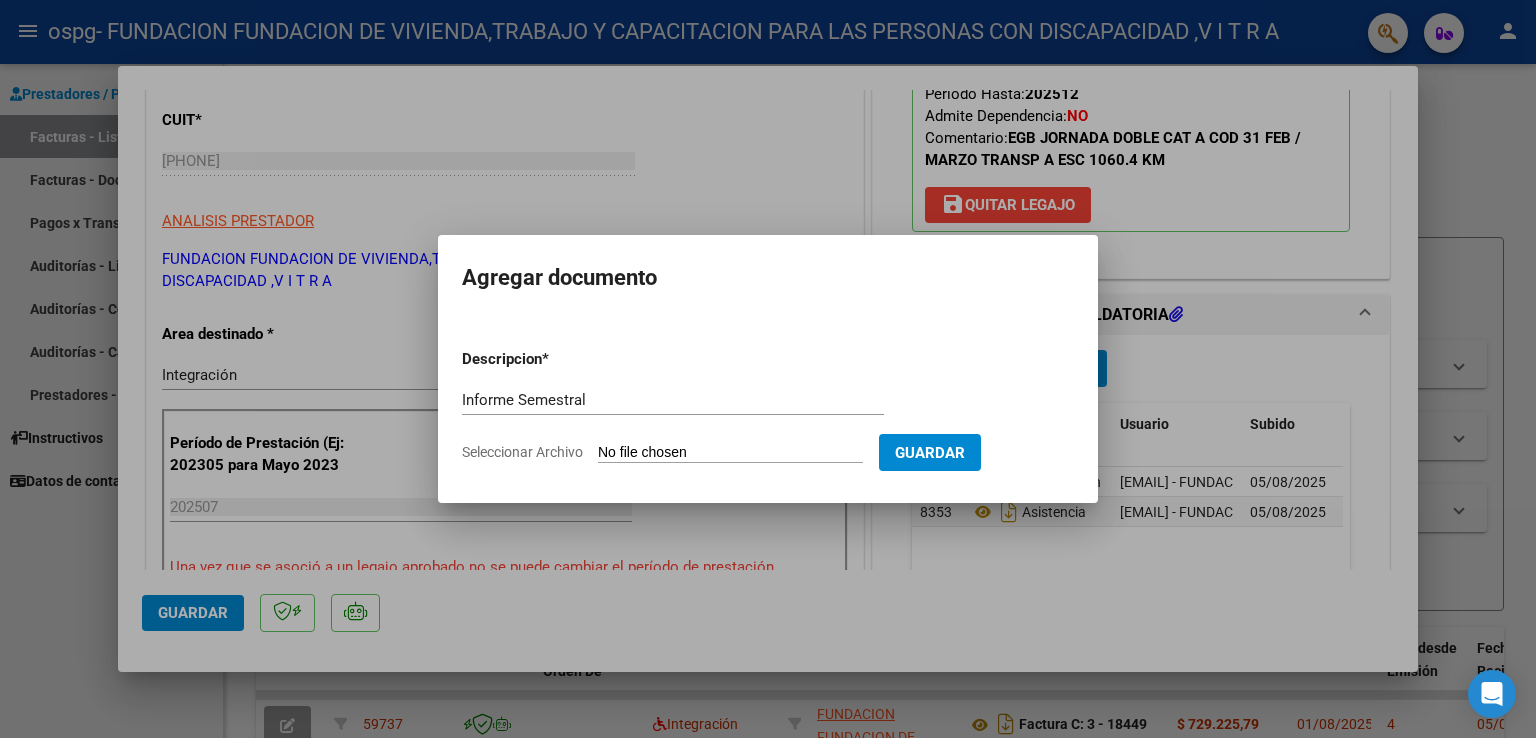 type on "C:\fakepath\[LAST] [FIRST].pdf" 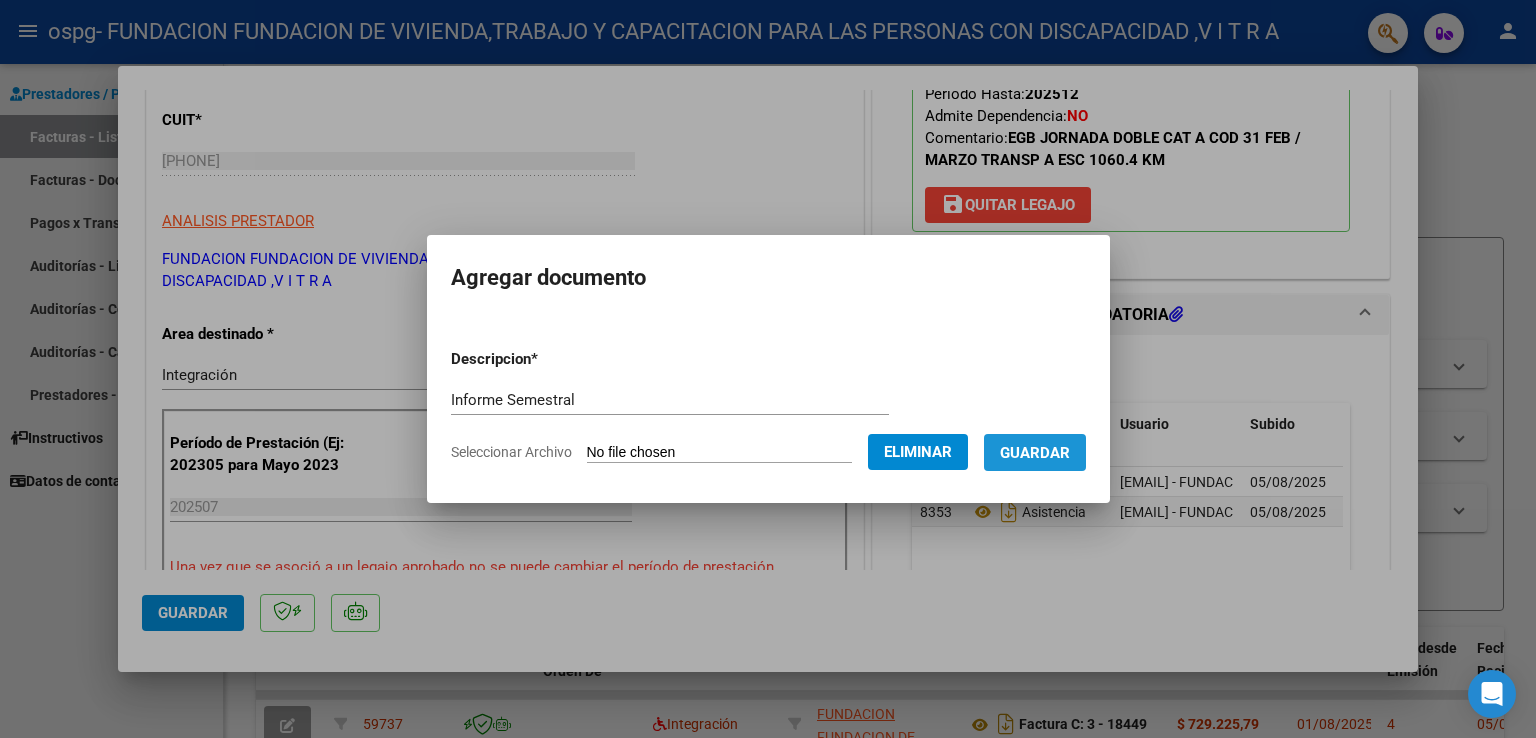 click on "Guardar" at bounding box center (1035, 453) 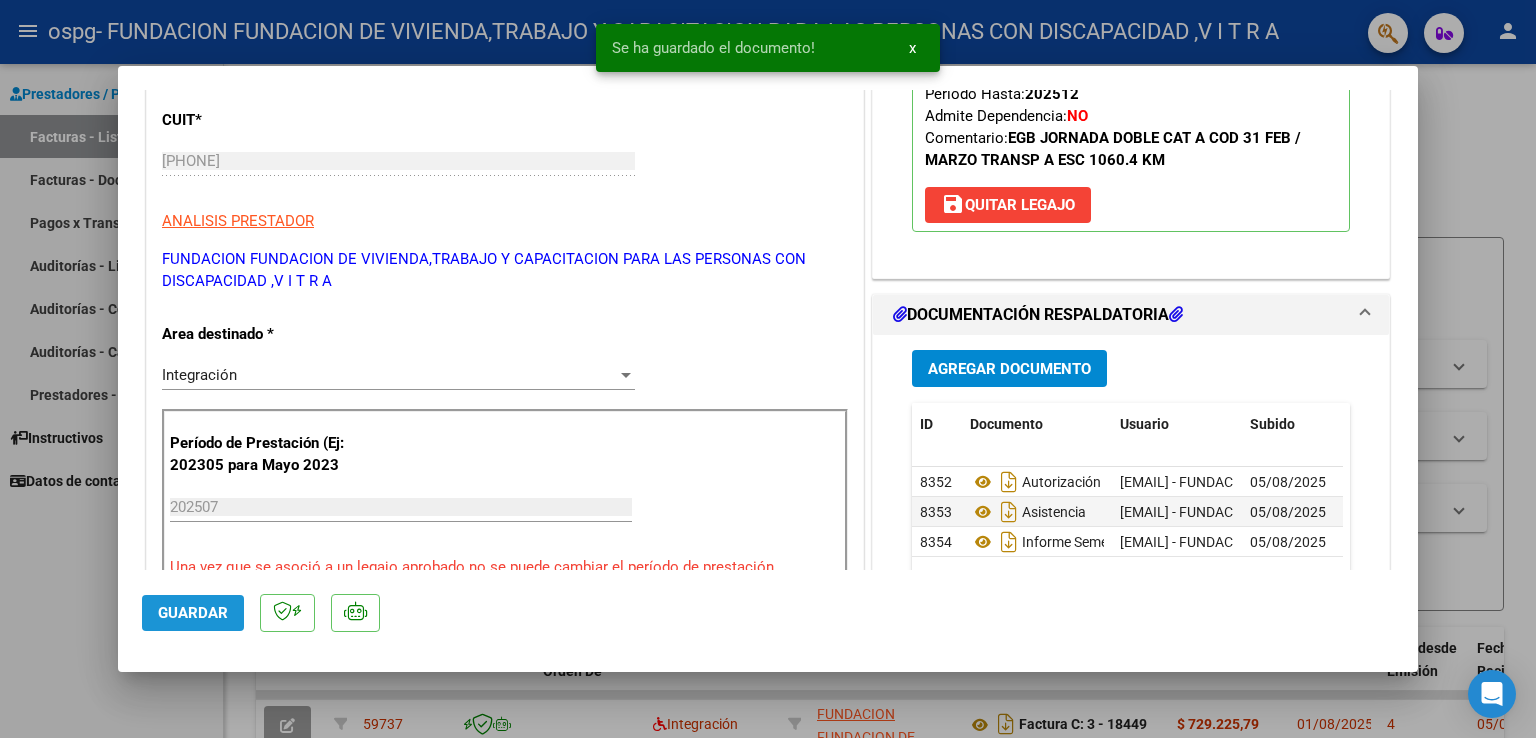click on "Guardar" 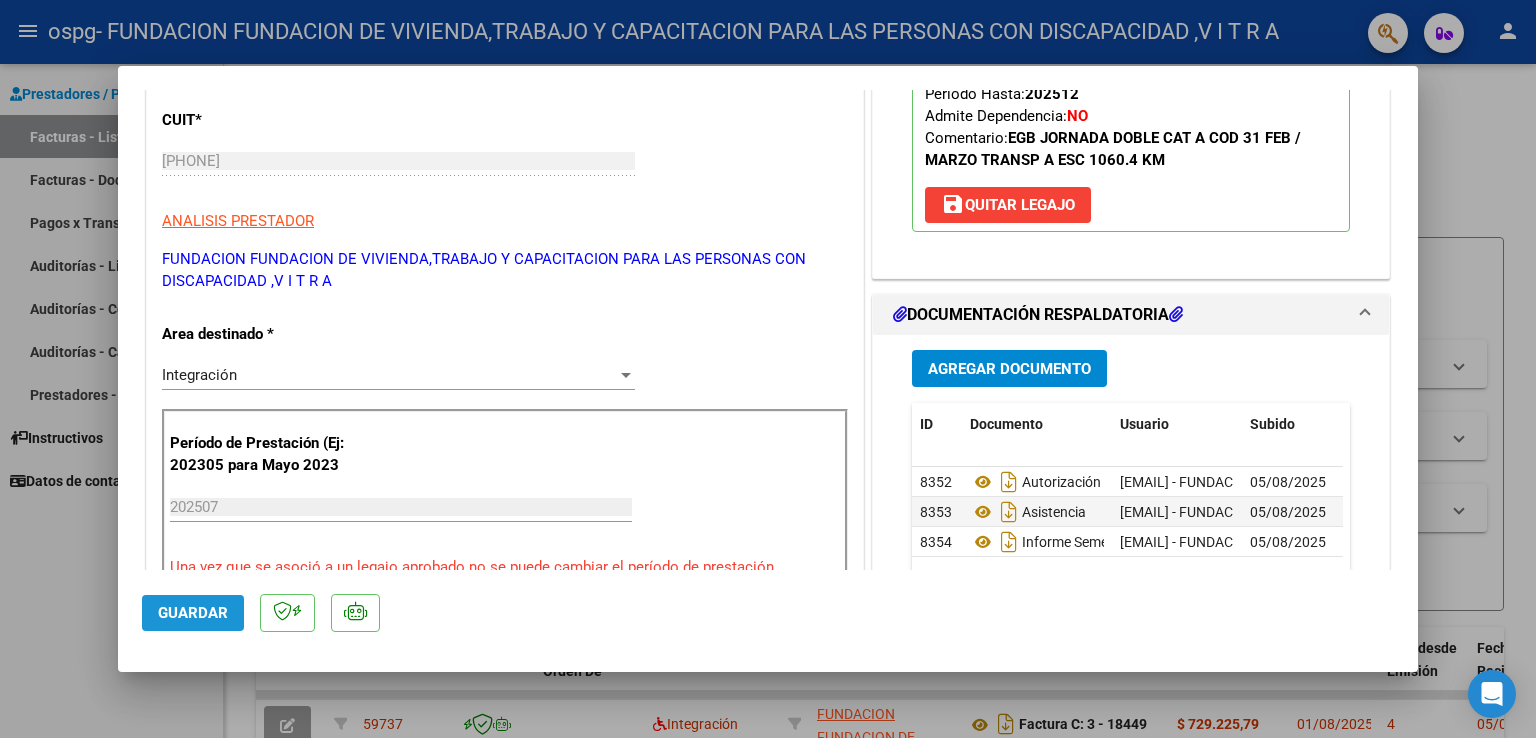 click on "Guardar" 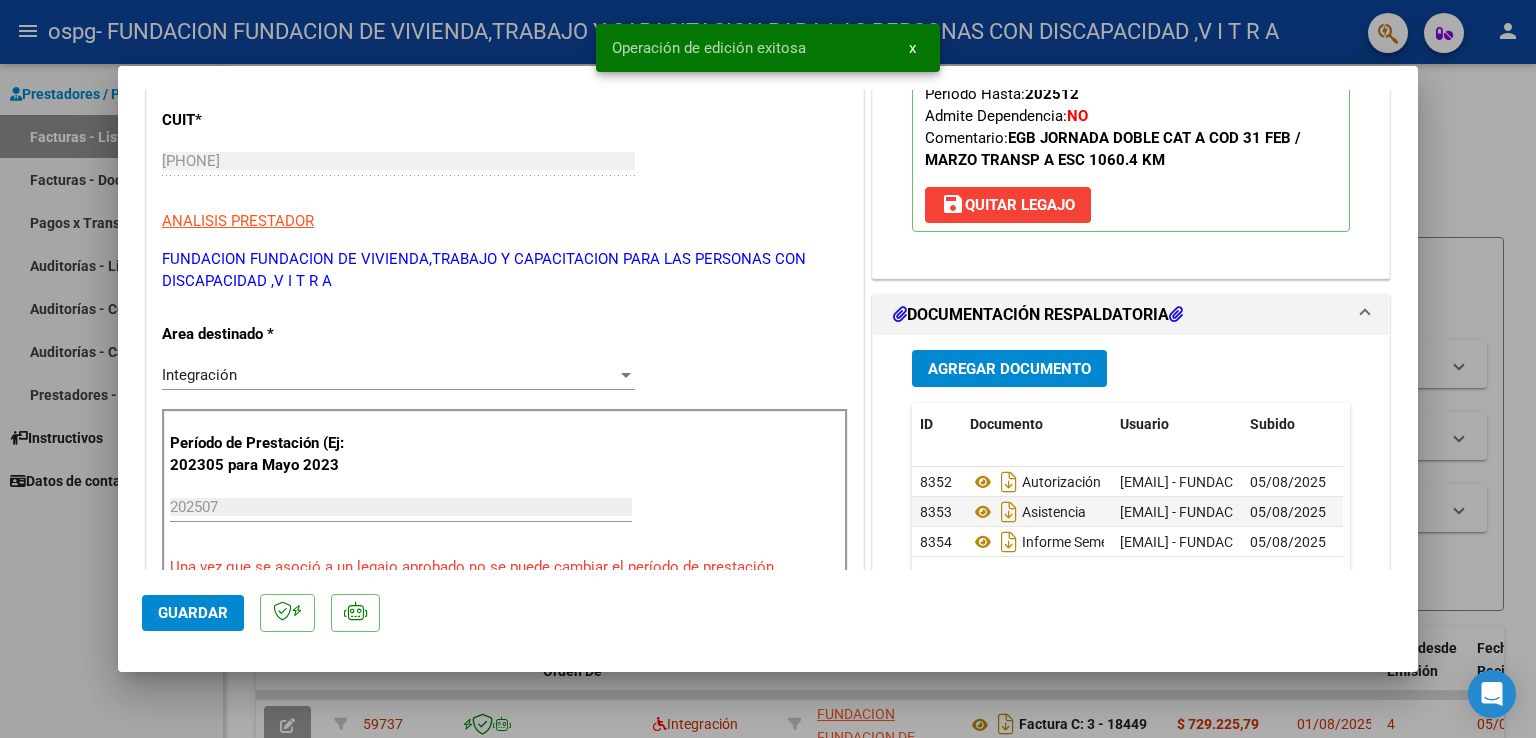 click at bounding box center (768, 369) 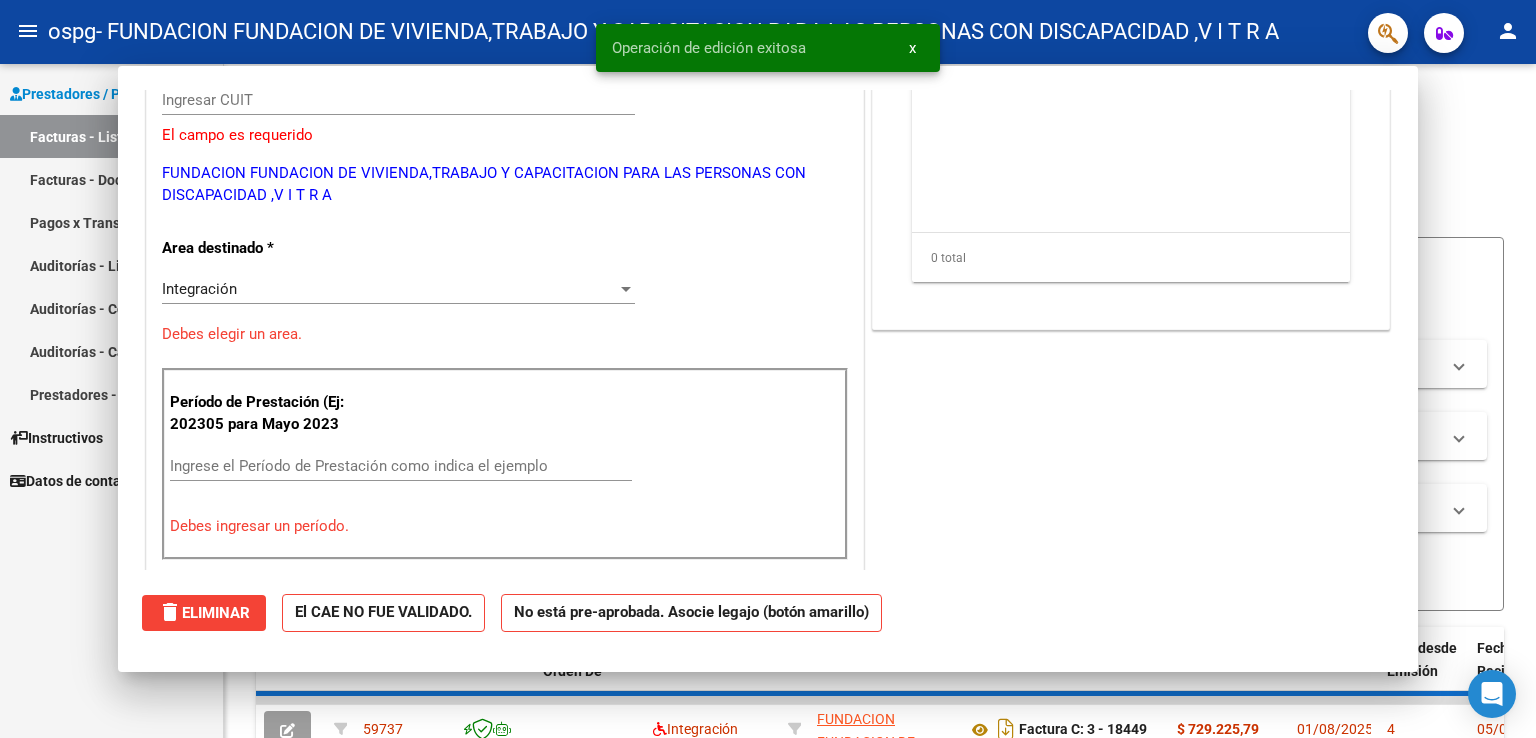 scroll, scrollTop: 0, scrollLeft: 0, axis: both 